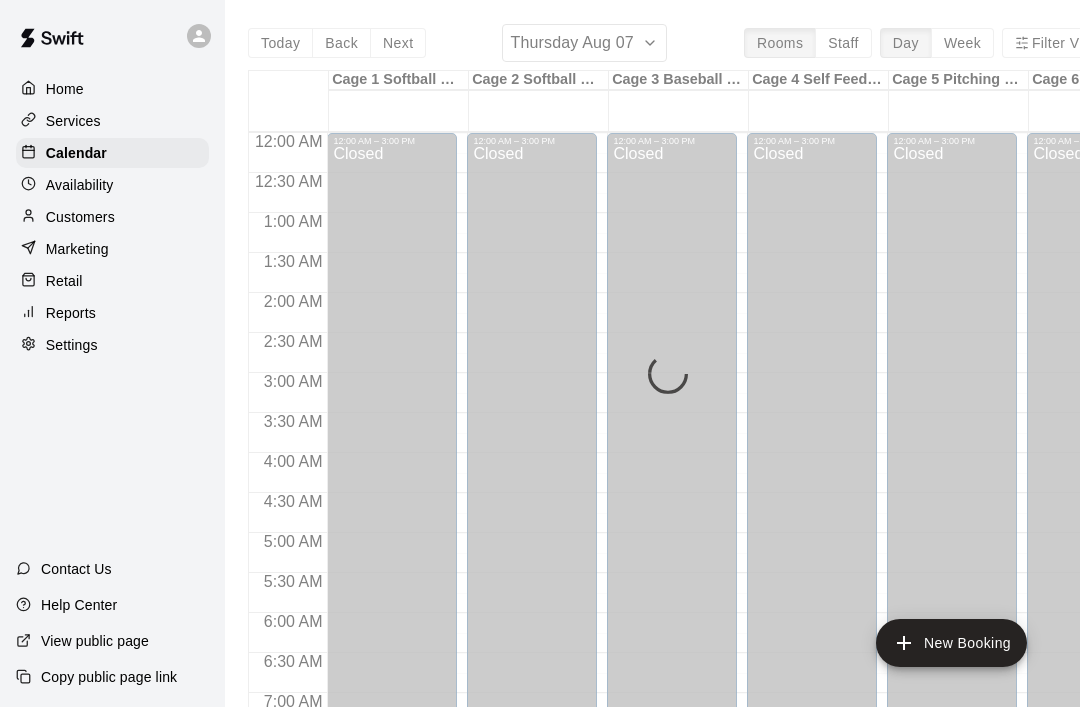 scroll, scrollTop: 62, scrollLeft: 0, axis: vertical 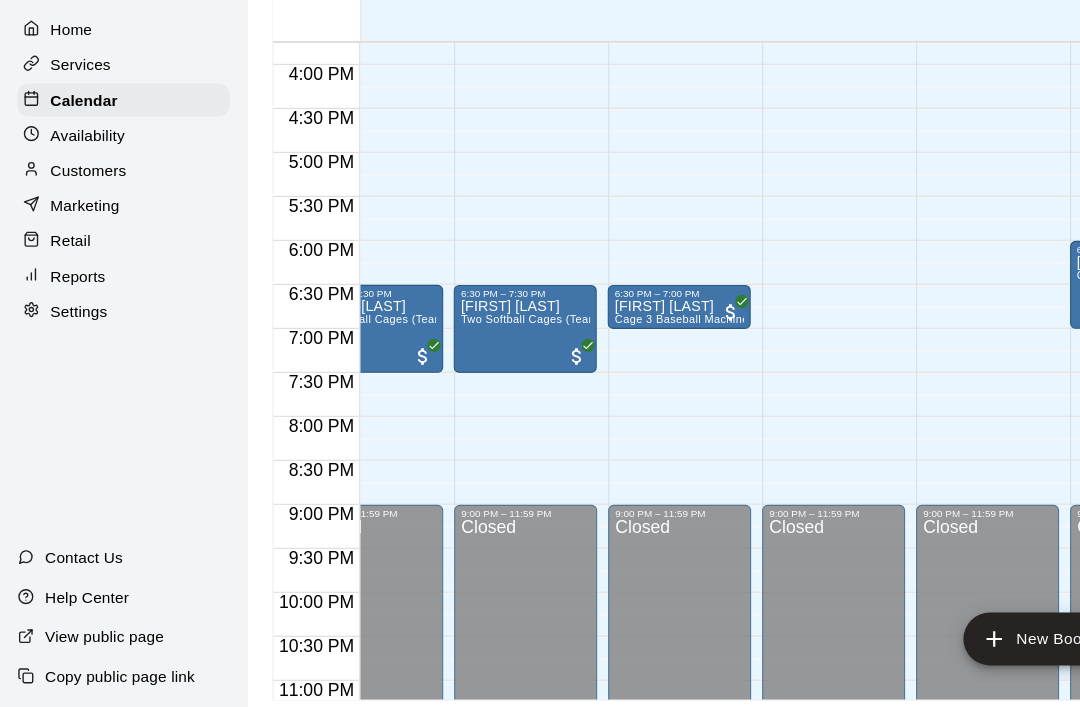 click on "[FIRST] [LAST]" at bounding box center [618, 341] 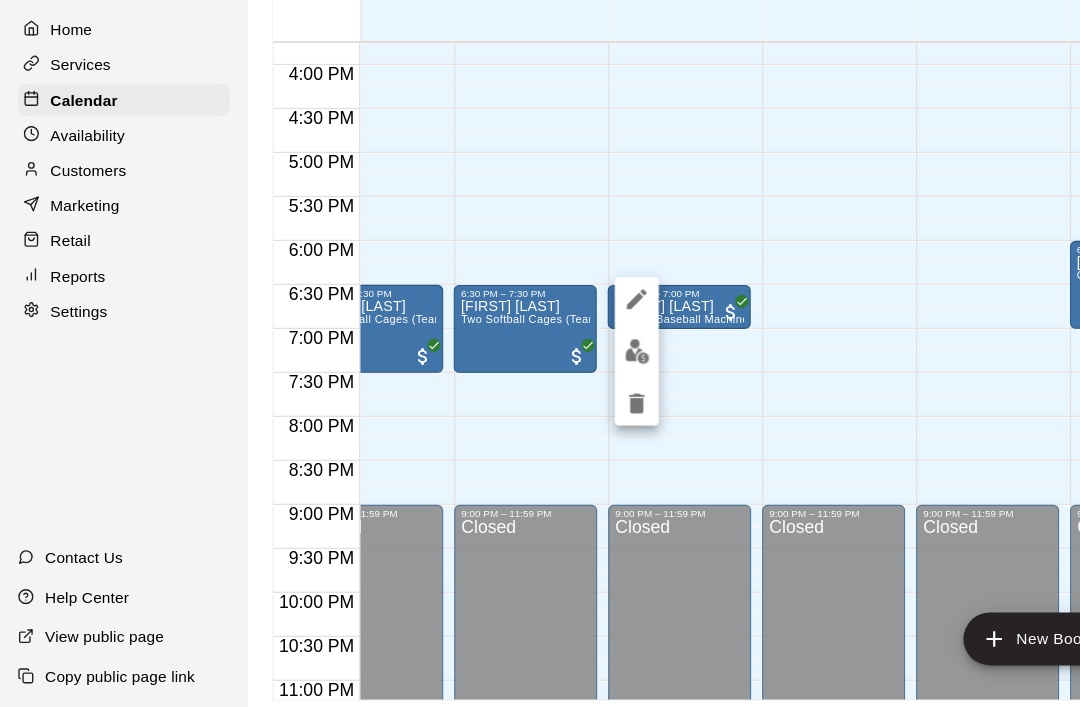 click 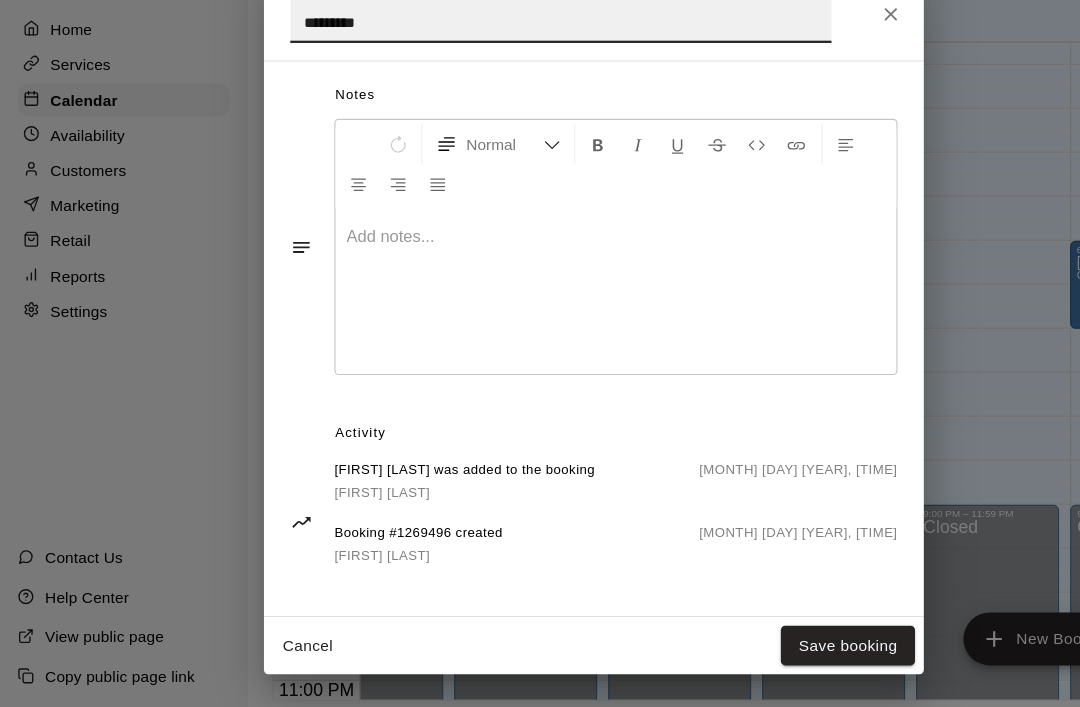 scroll, scrollTop: 552, scrollLeft: 0, axis: vertical 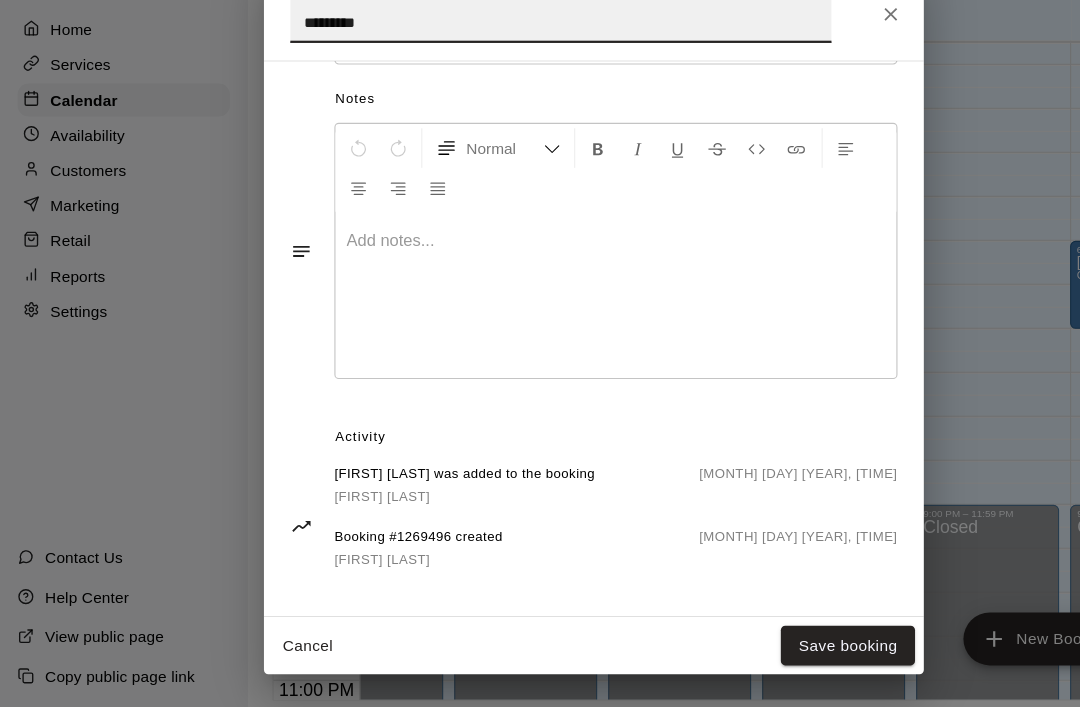 click 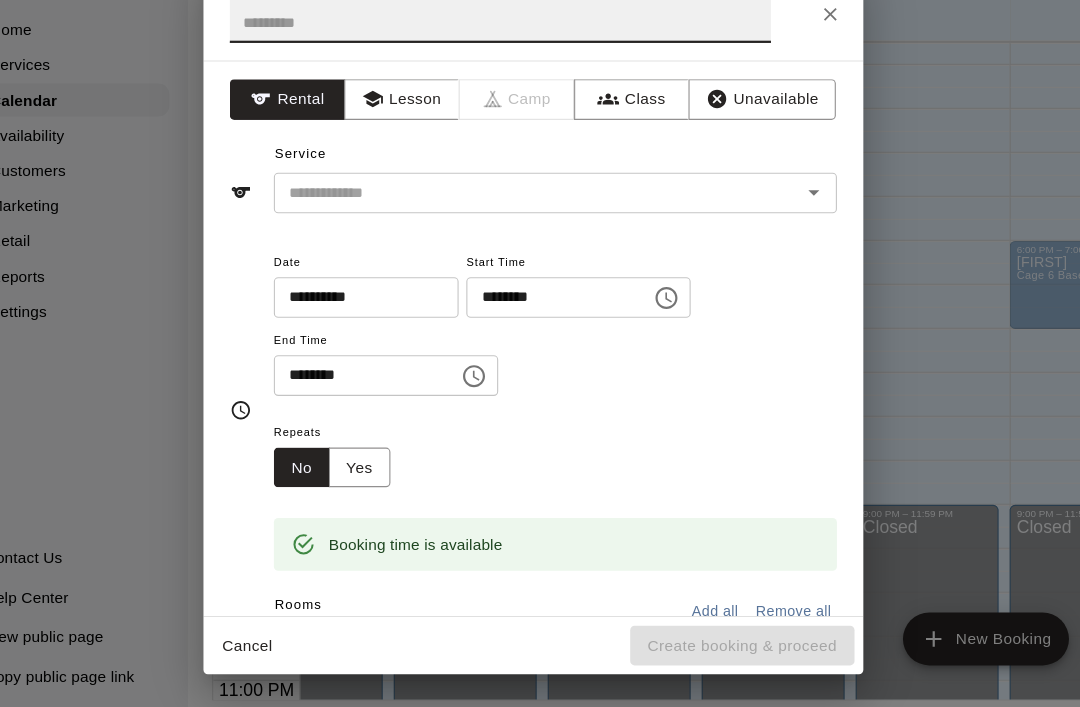 click at bounding box center (510, 74) 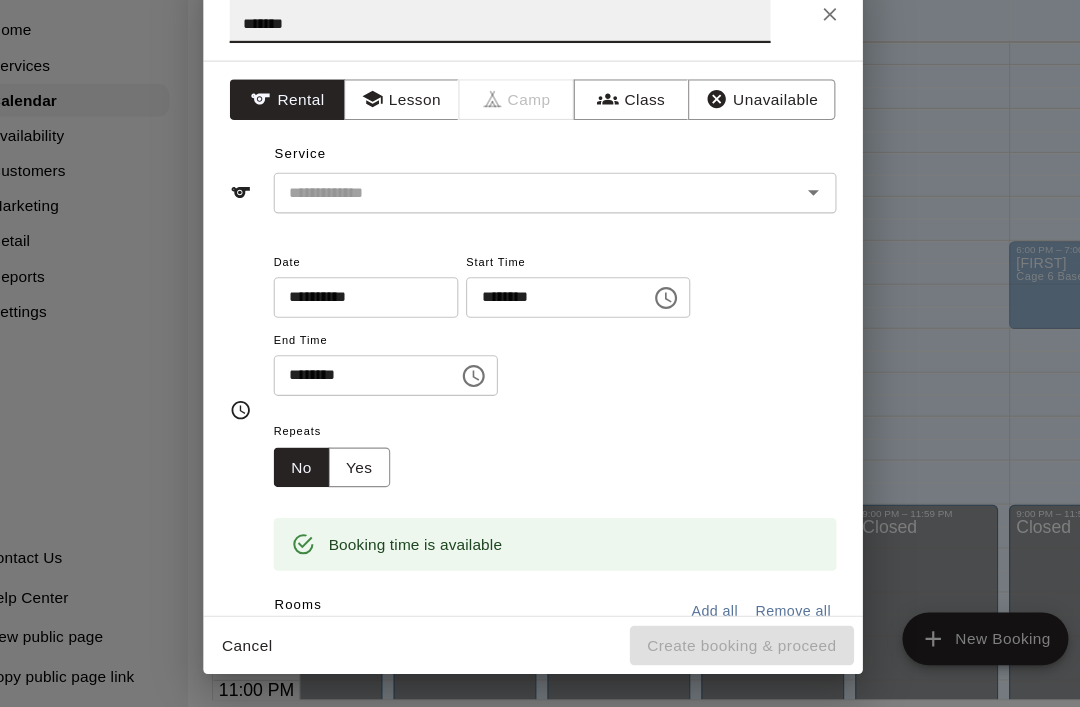 type on "*******" 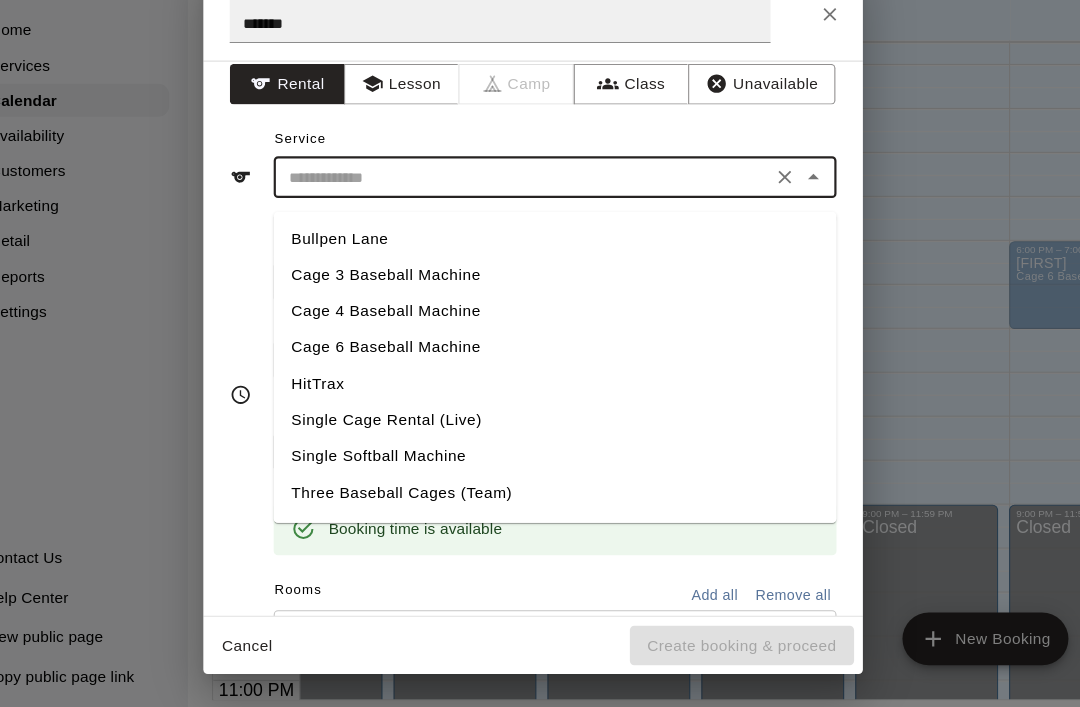 scroll, scrollTop: 20, scrollLeft: 0, axis: vertical 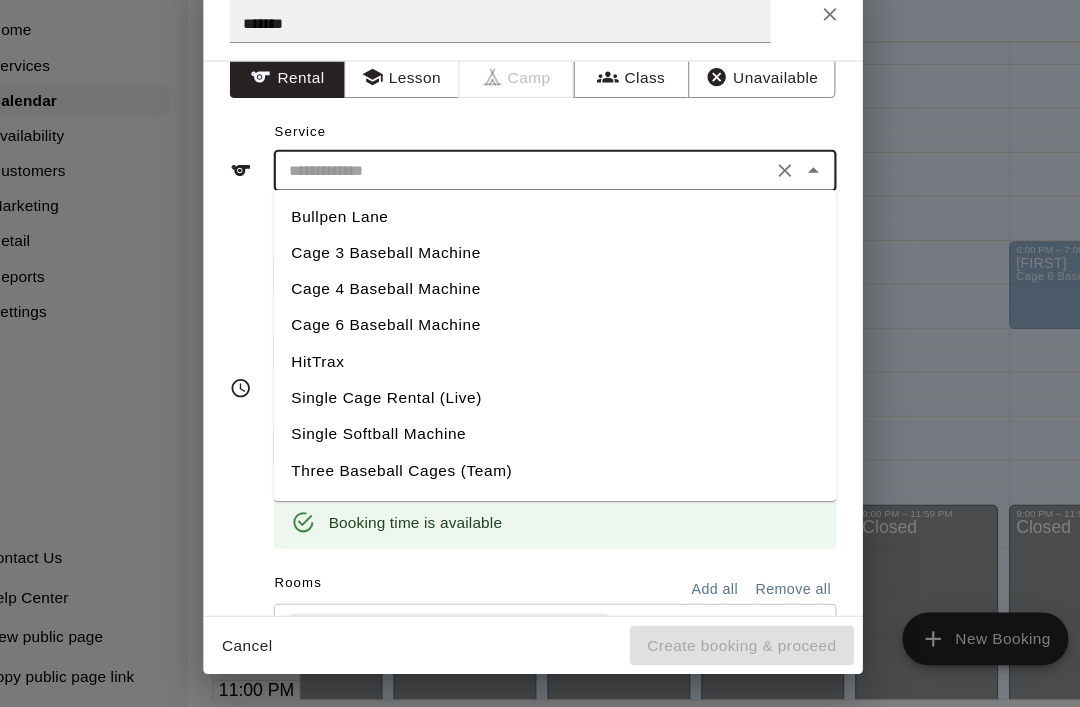 click on "Cage 3 Baseball Machine" at bounding box center (560, 292) 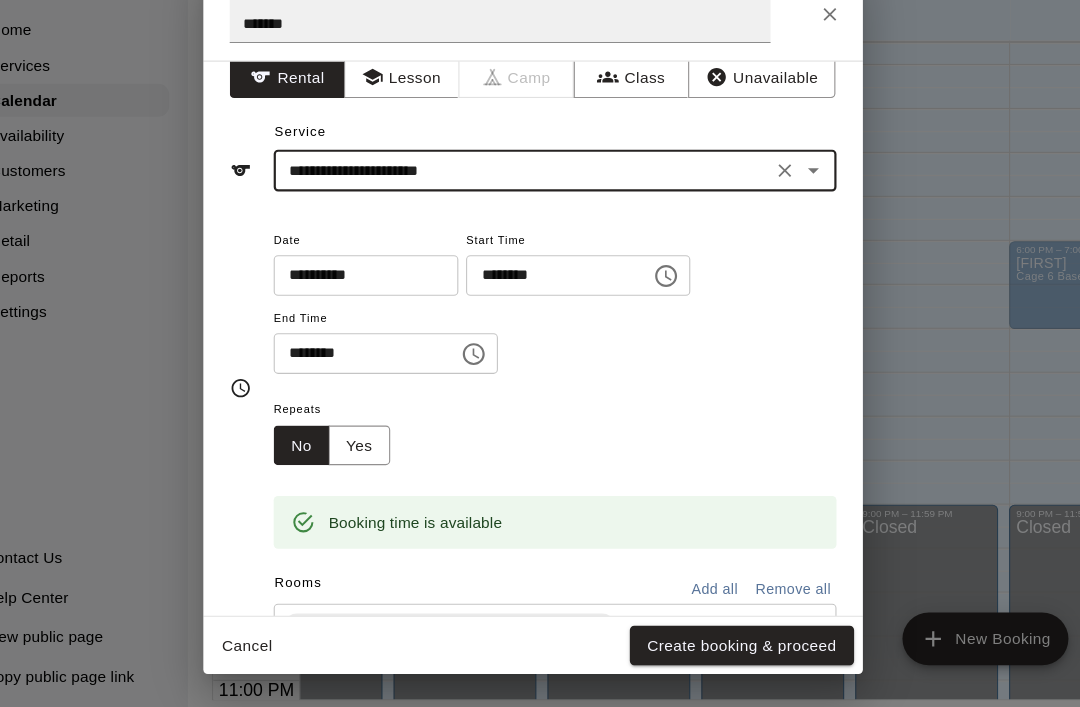 type on "**********" 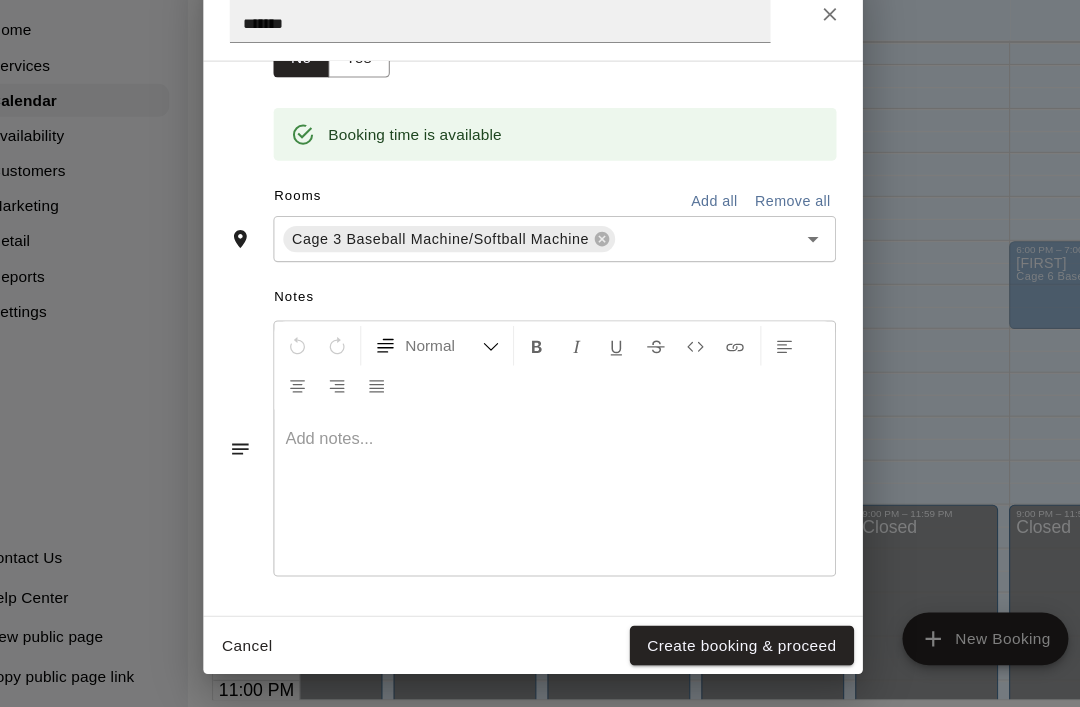 scroll, scrollTop: 369, scrollLeft: 0, axis: vertical 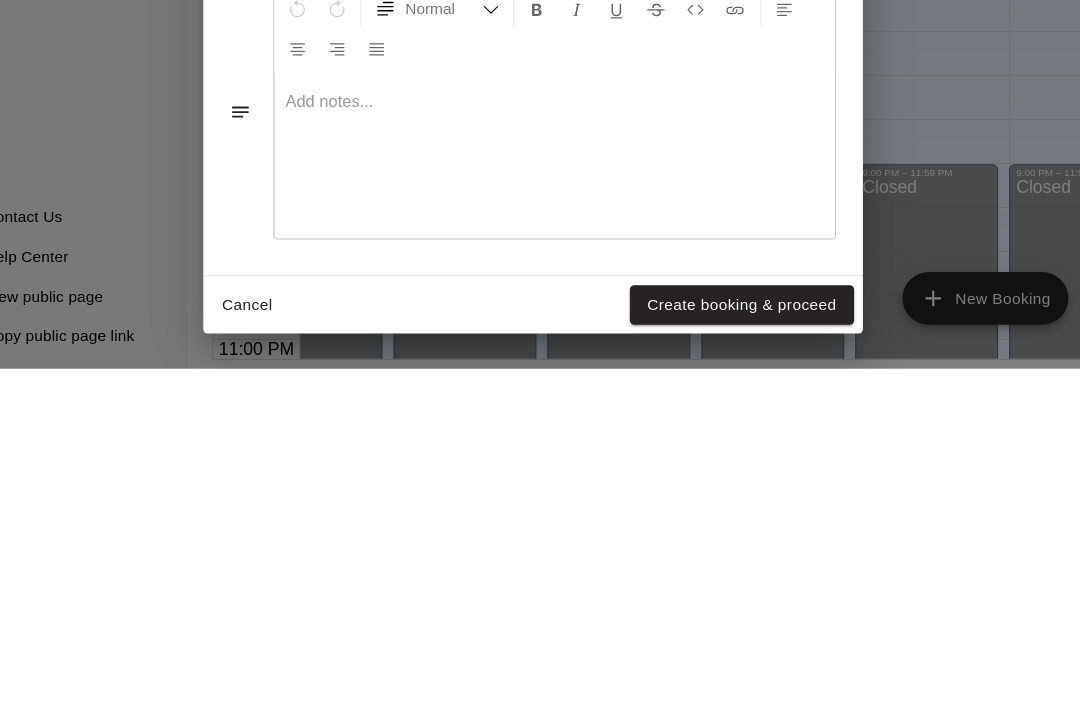 click on "Create booking & proceed" at bounding box center [730, 649] 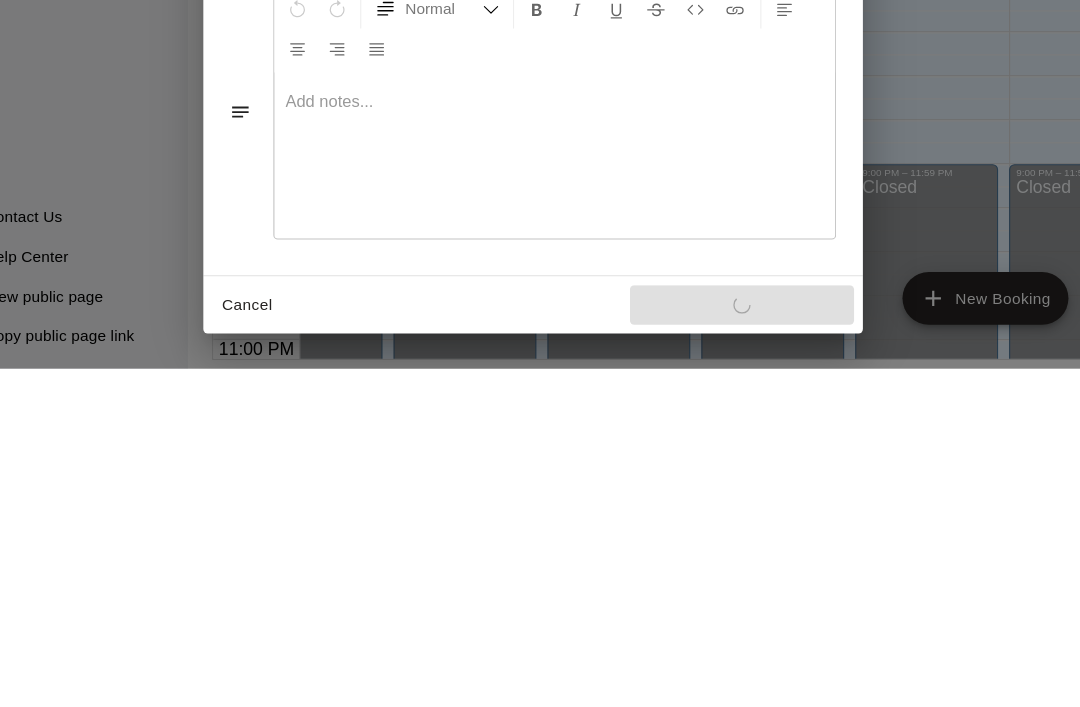 scroll, scrollTop: 95, scrollLeft: 0, axis: vertical 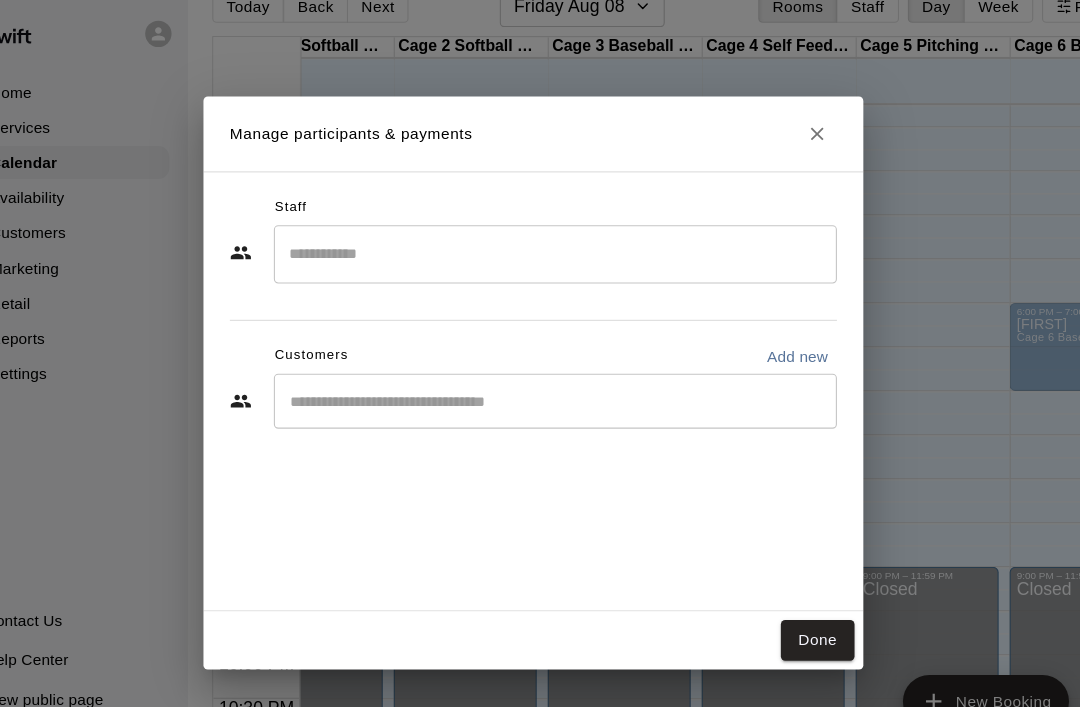 click on "Done" at bounding box center [798, 587] 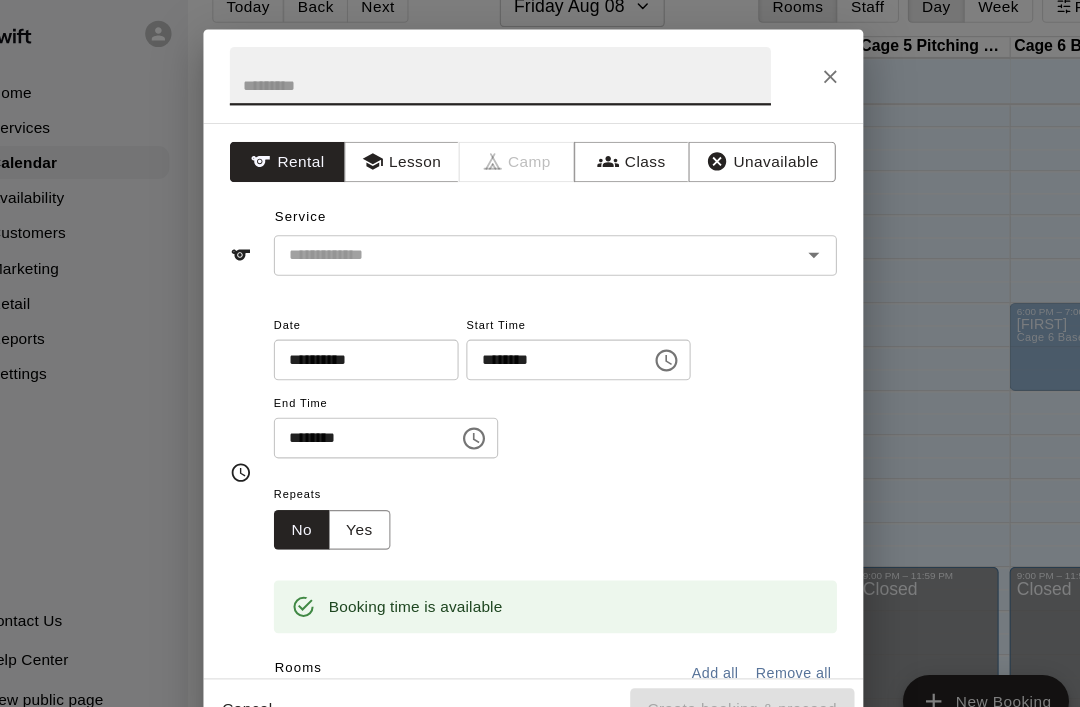 click at bounding box center [510, 74] 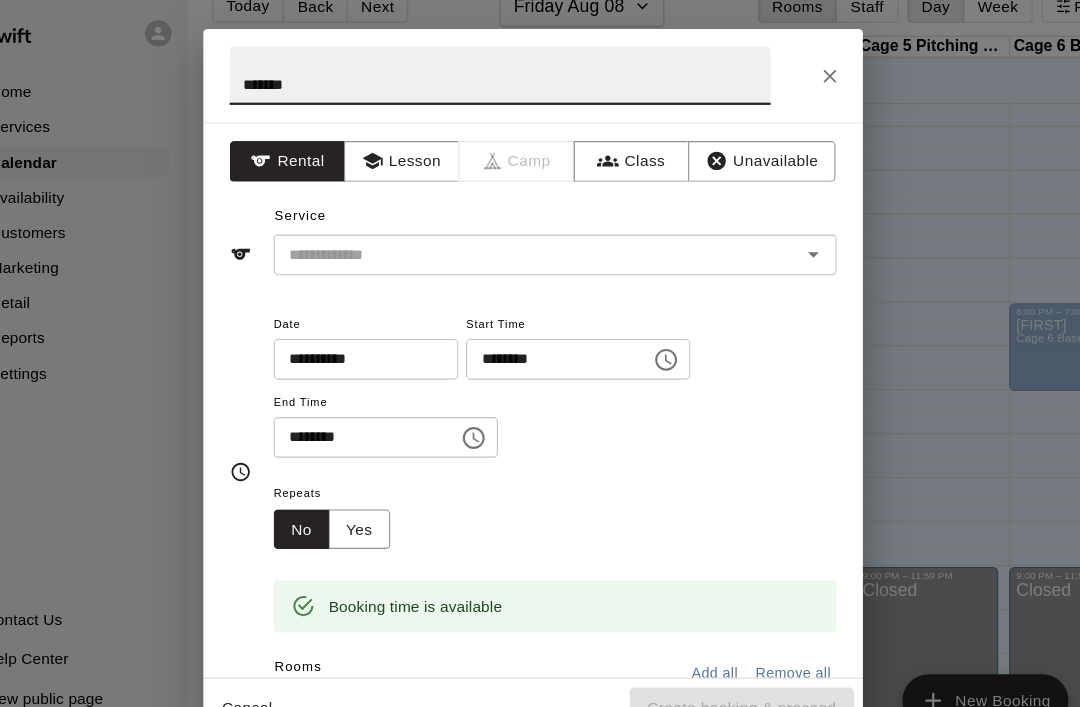 click 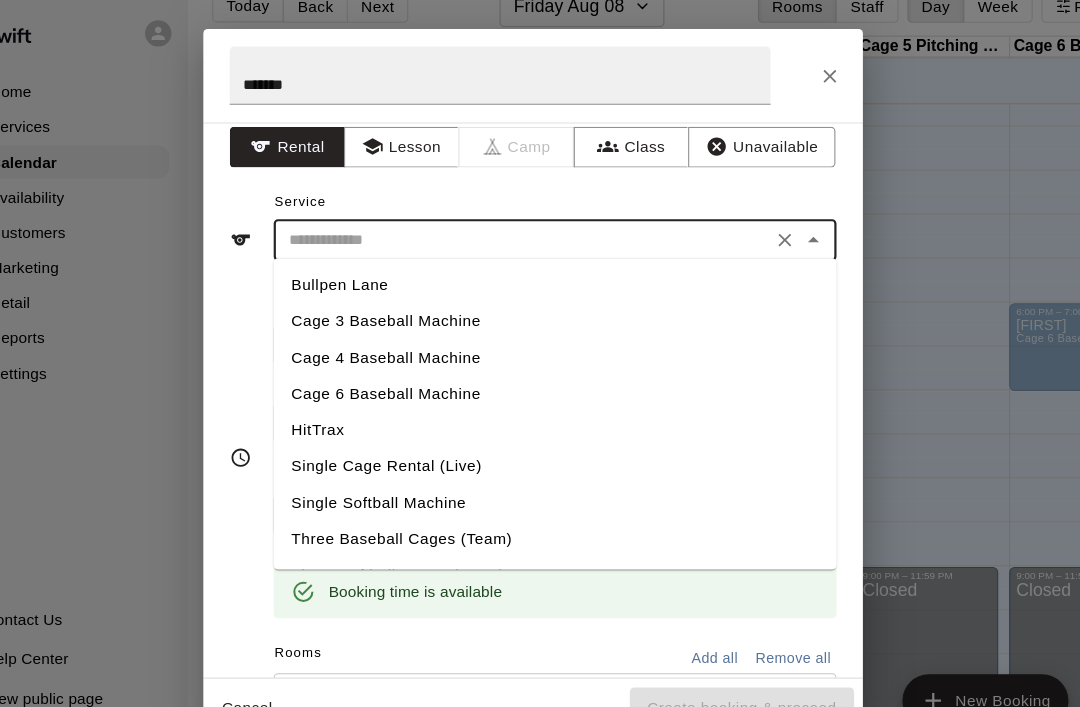 scroll, scrollTop: 14, scrollLeft: 0, axis: vertical 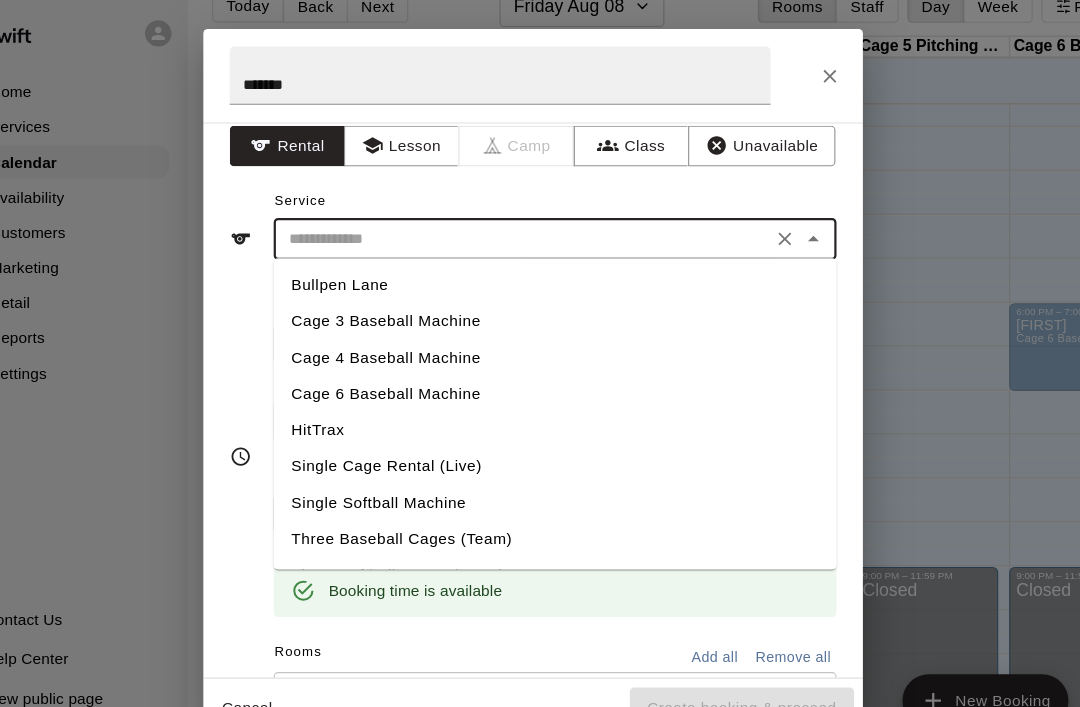 click on "Cage 3 Baseball Machine" at bounding box center [560, 298] 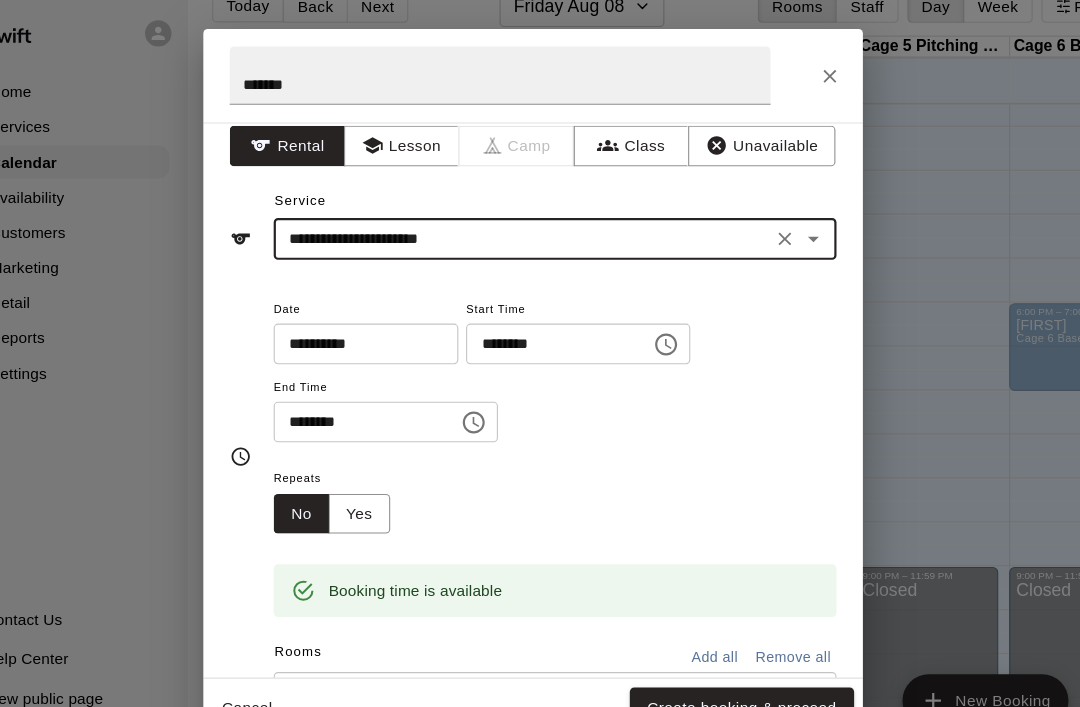 type on "**********" 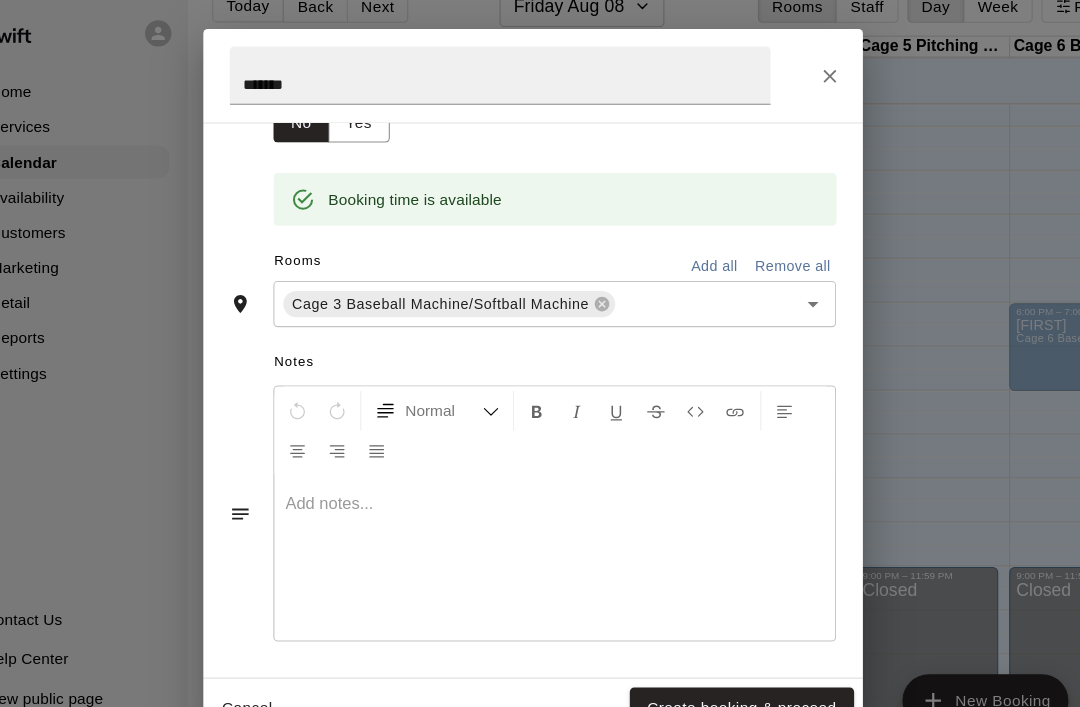scroll, scrollTop: 369, scrollLeft: 0, axis: vertical 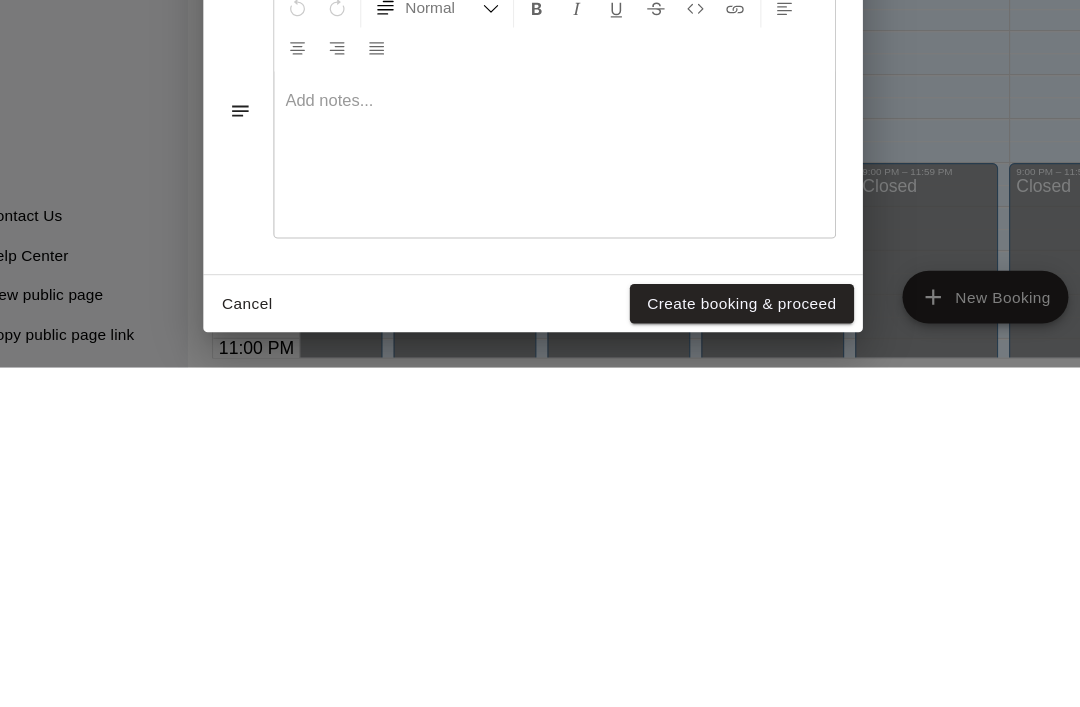 click on "Create booking & proceed" at bounding box center [730, 649] 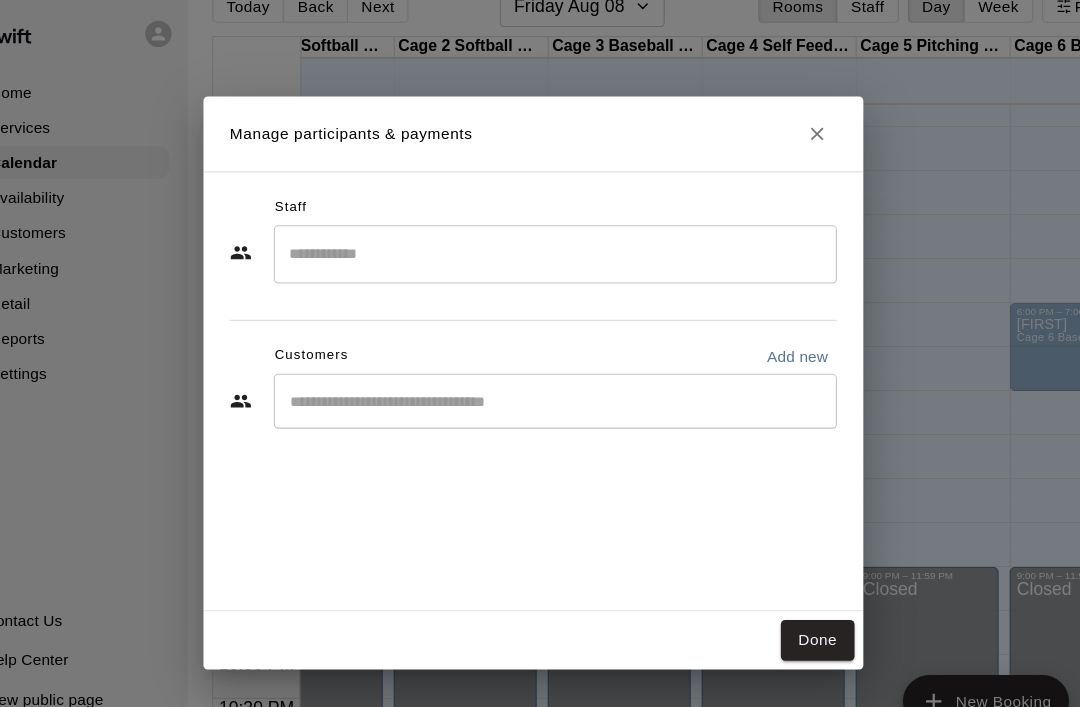 click on "Done" at bounding box center (798, 587) 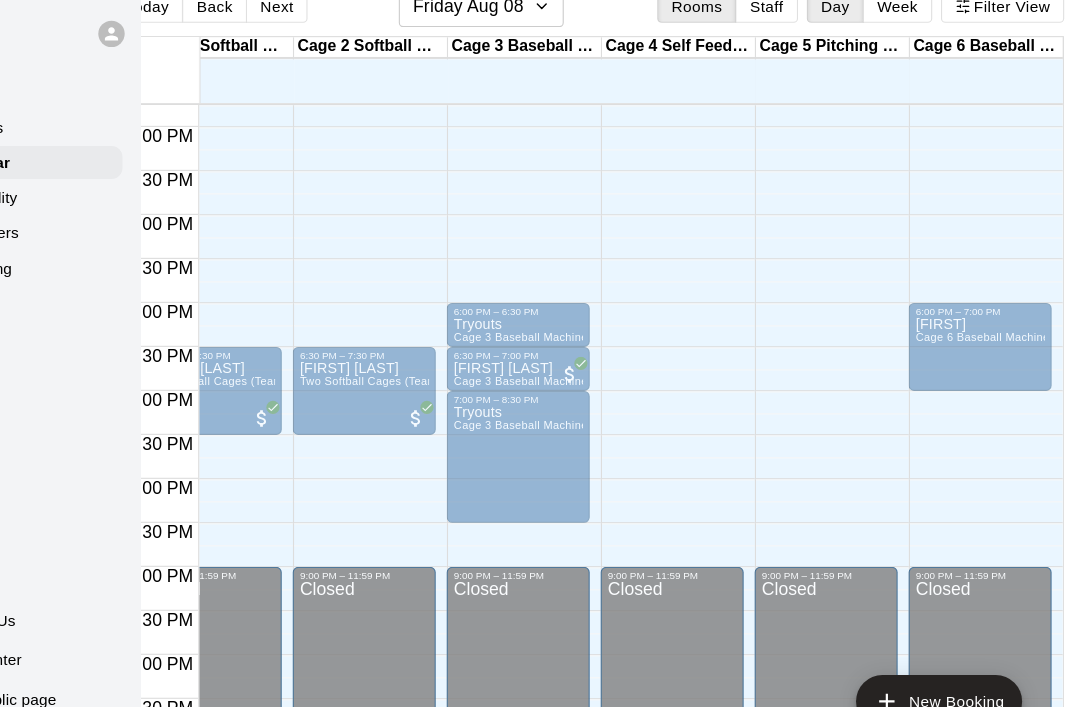 scroll, scrollTop: 95, scrollLeft: 57, axis: both 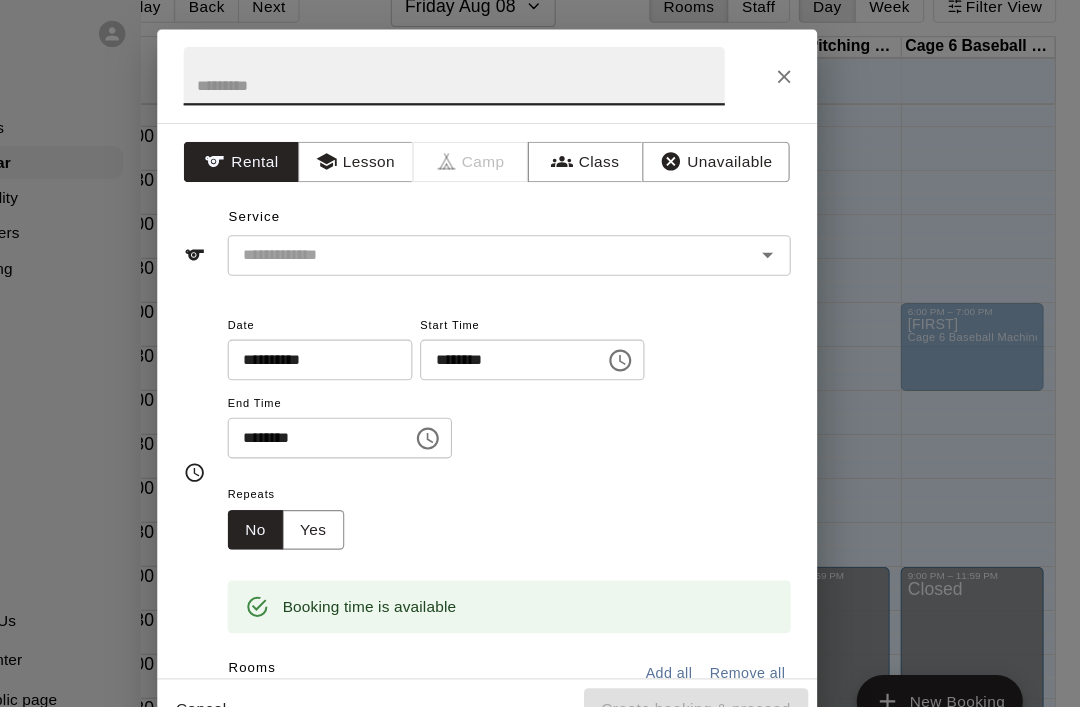 click at bounding box center (510, 74) 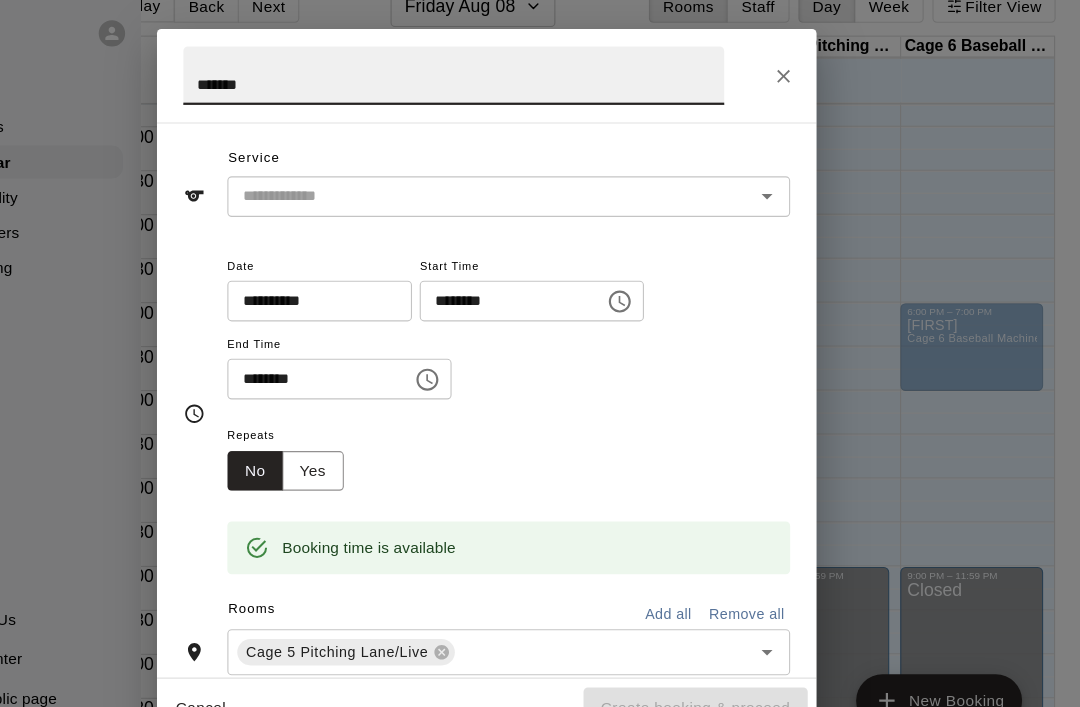 scroll, scrollTop: 52, scrollLeft: 0, axis: vertical 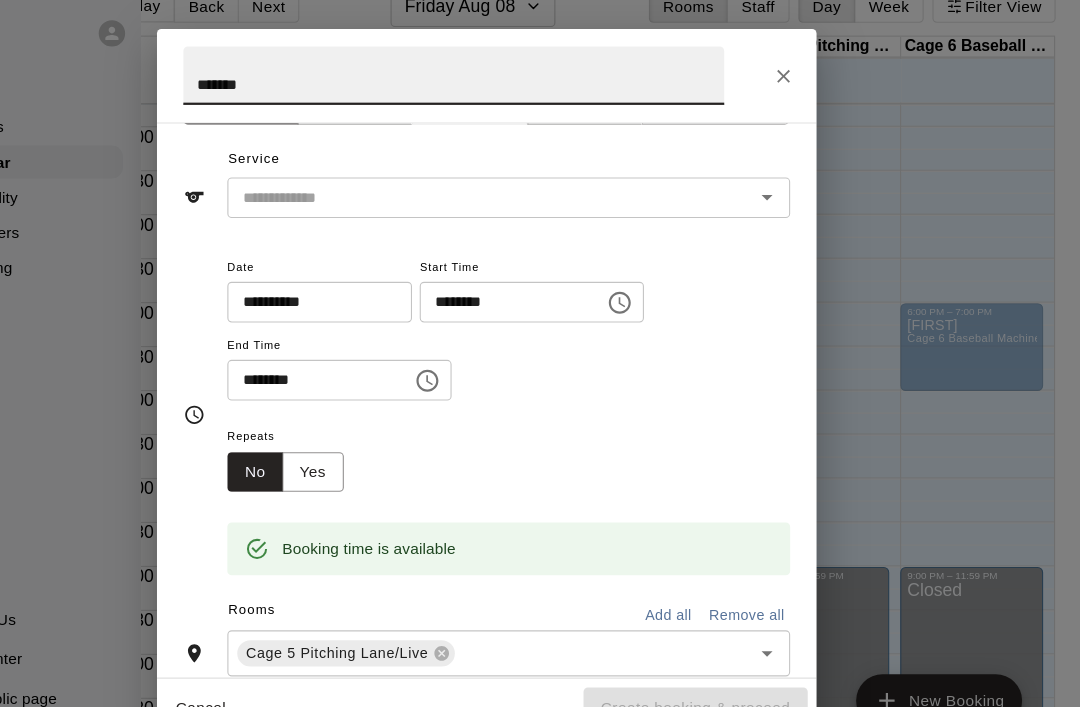 type on "*******" 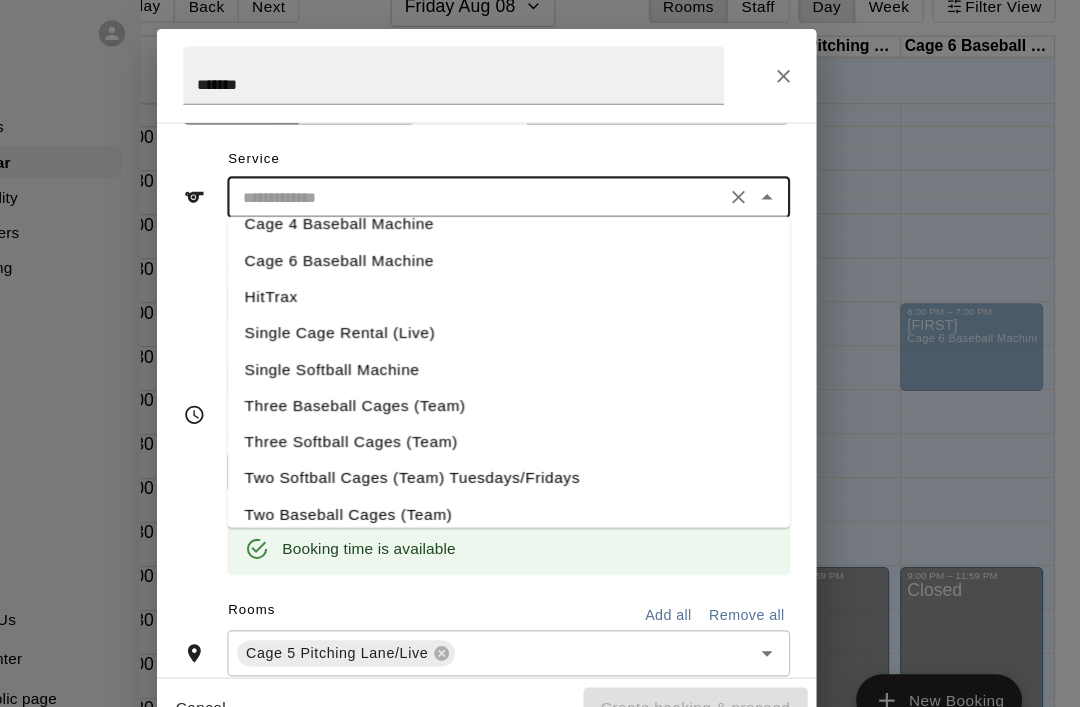 scroll, scrollTop: 95, scrollLeft: 0, axis: vertical 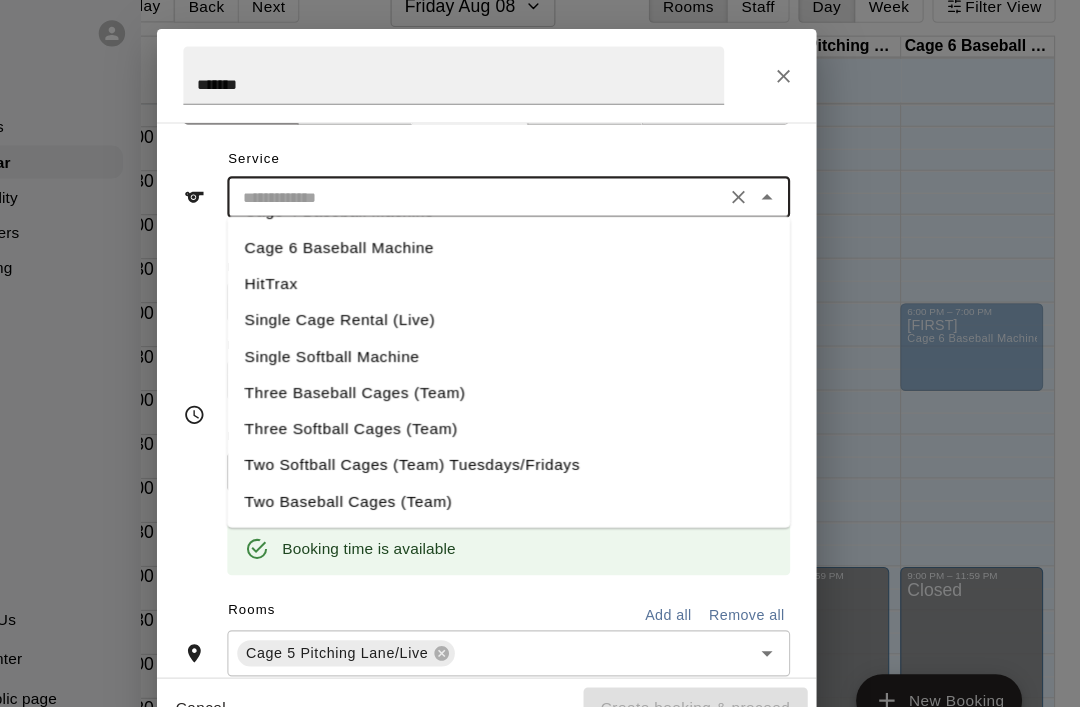 click on "Single Cage Rental (Live)" at bounding box center (560, 297) 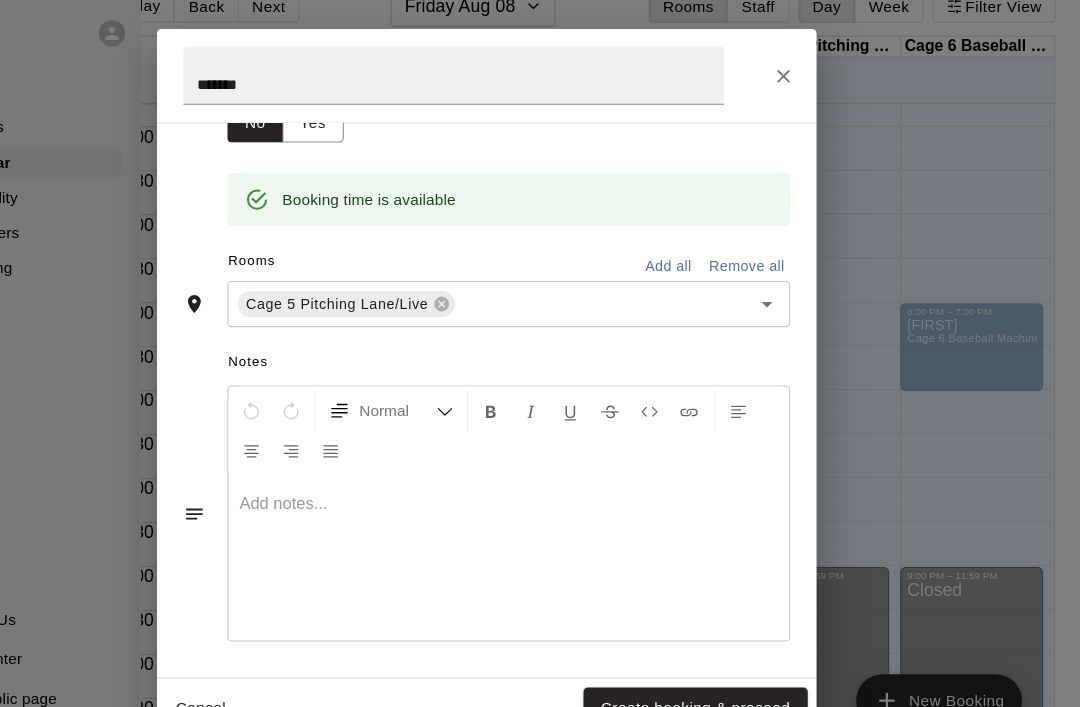 scroll, scrollTop: 369, scrollLeft: 0, axis: vertical 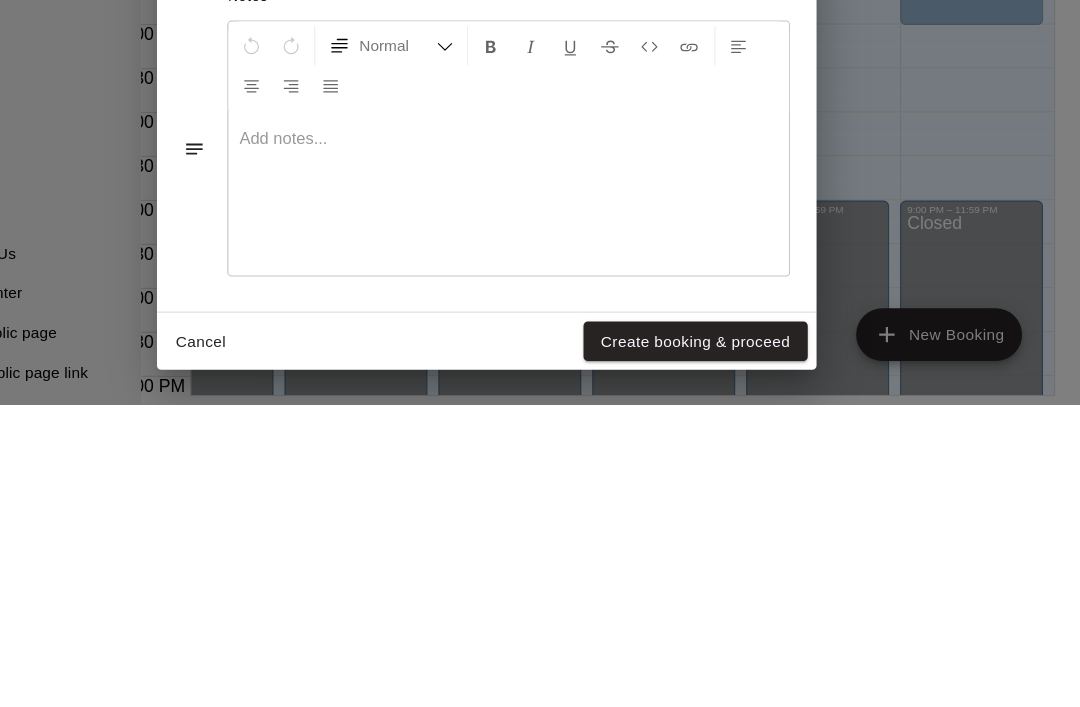 click on "Create booking & proceed" at bounding box center (730, 649) 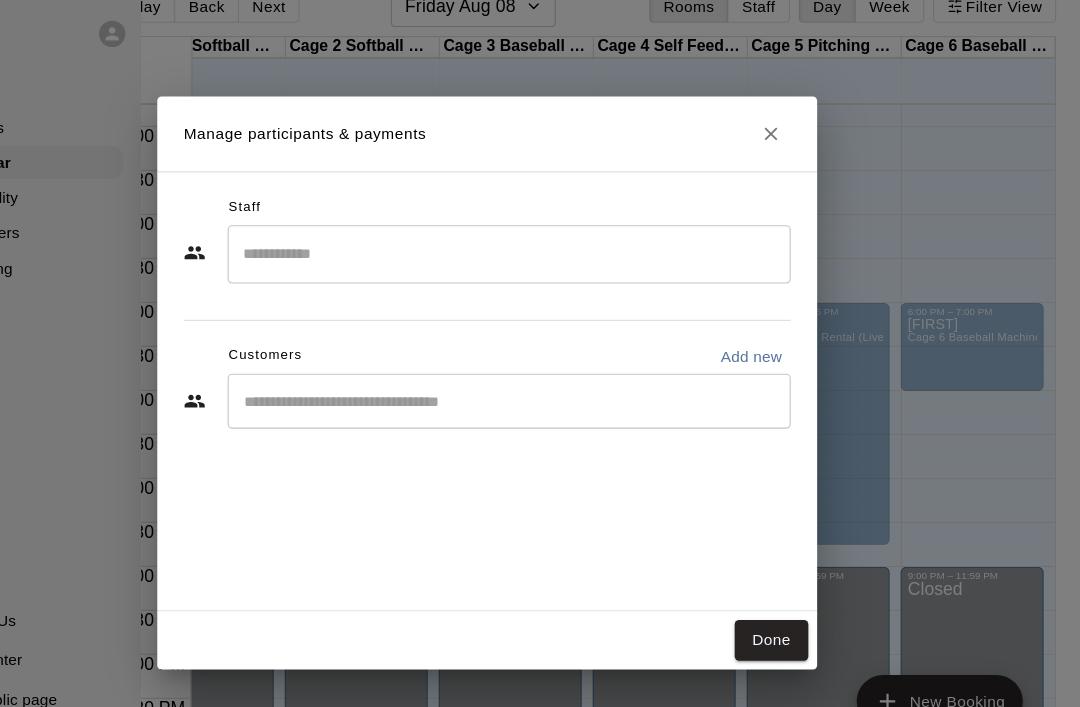 click on "Done" at bounding box center [798, 587] 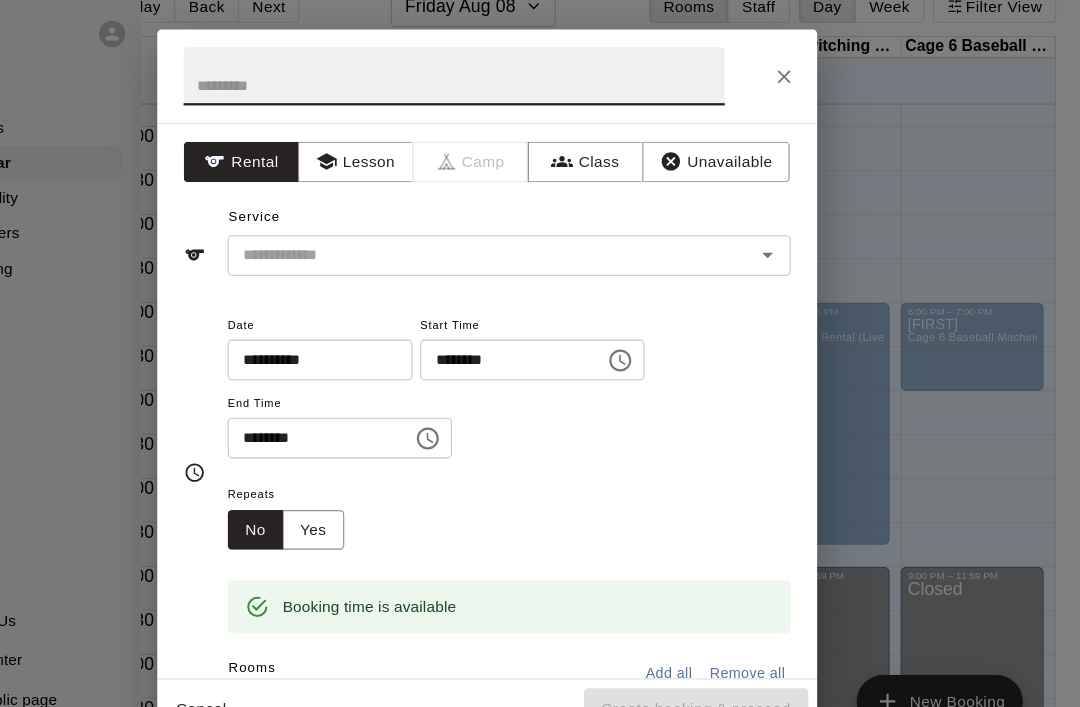 click at bounding box center (510, 74) 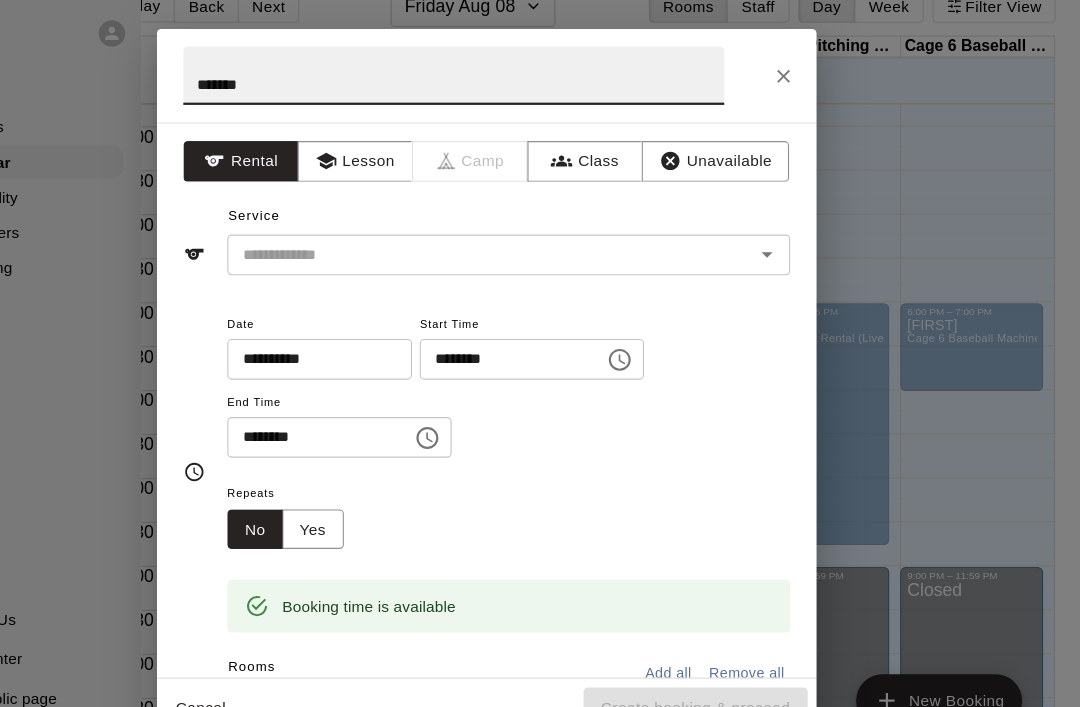 type on "*******" 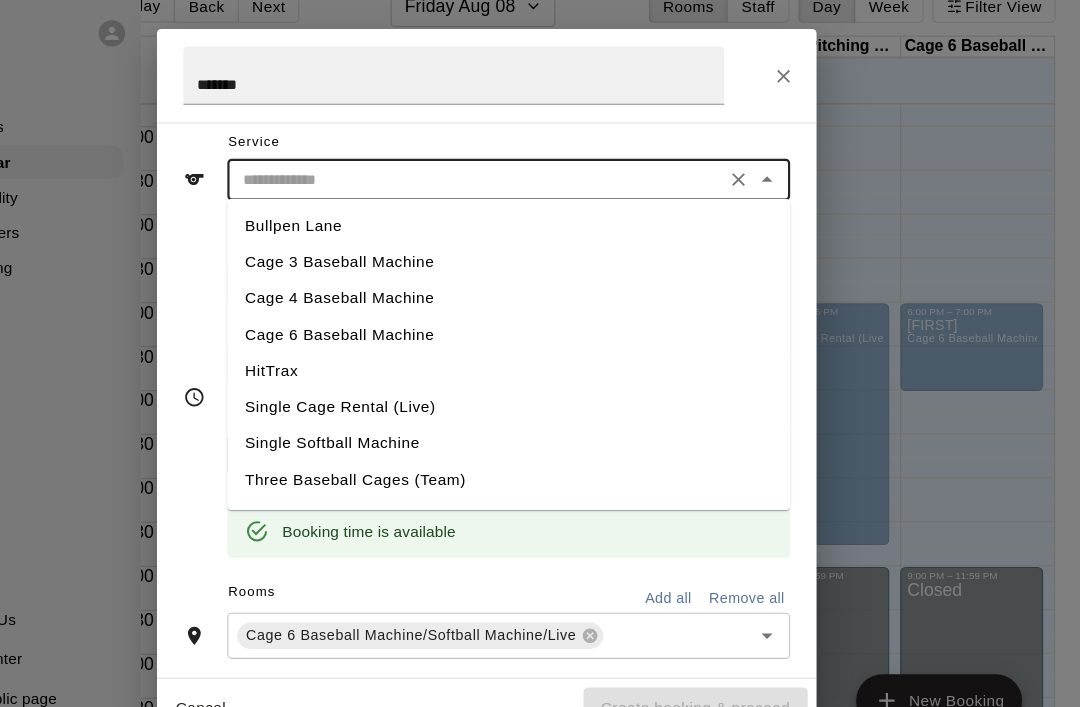 scroll, scrollTop: 71, scrollLeft: 0, axis: vertical 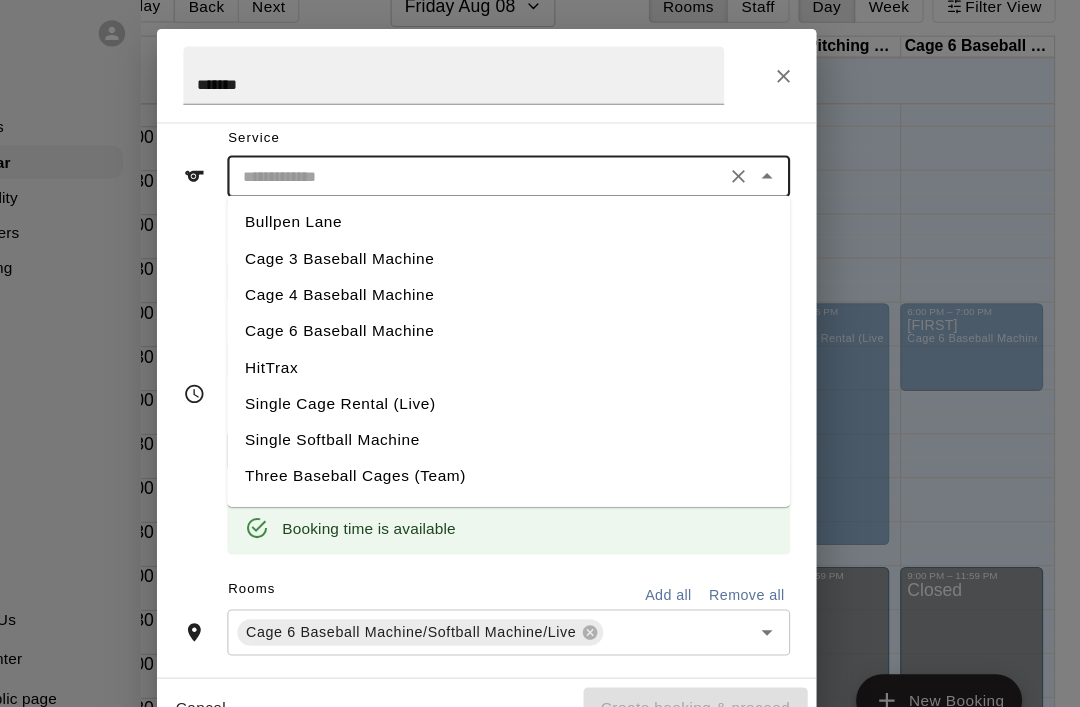 click on "Cage 6 Baseball Machine" at bounding box center [560, 307] 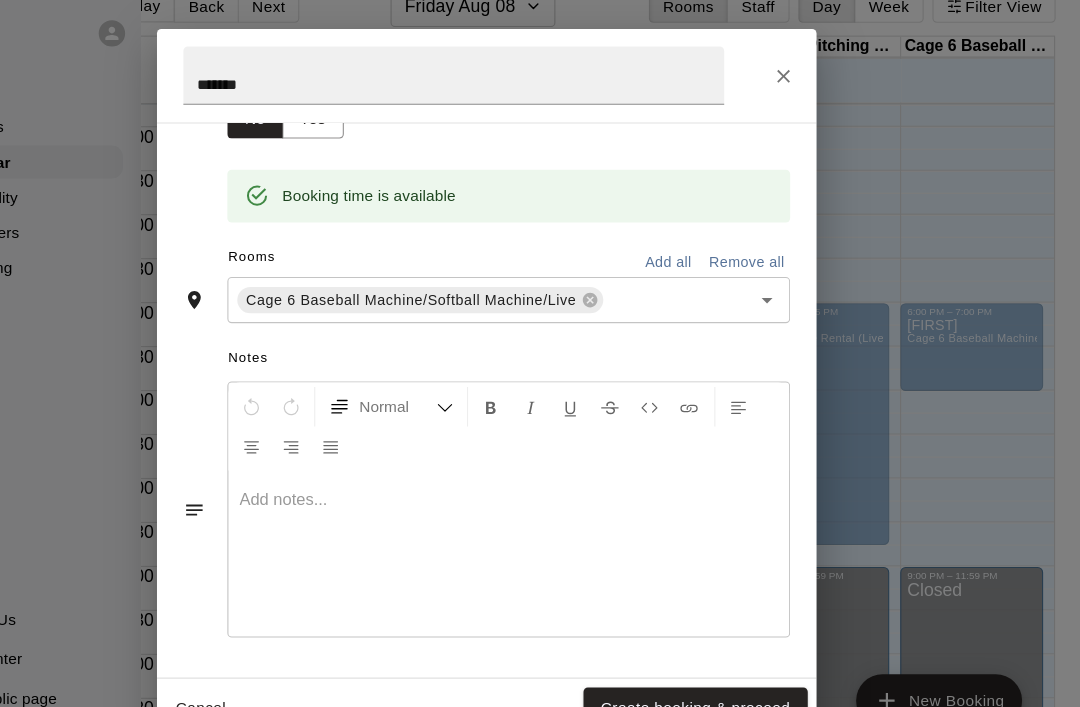 scroll, scrollTop: 369, scrollLeft: 0, axis: vertical 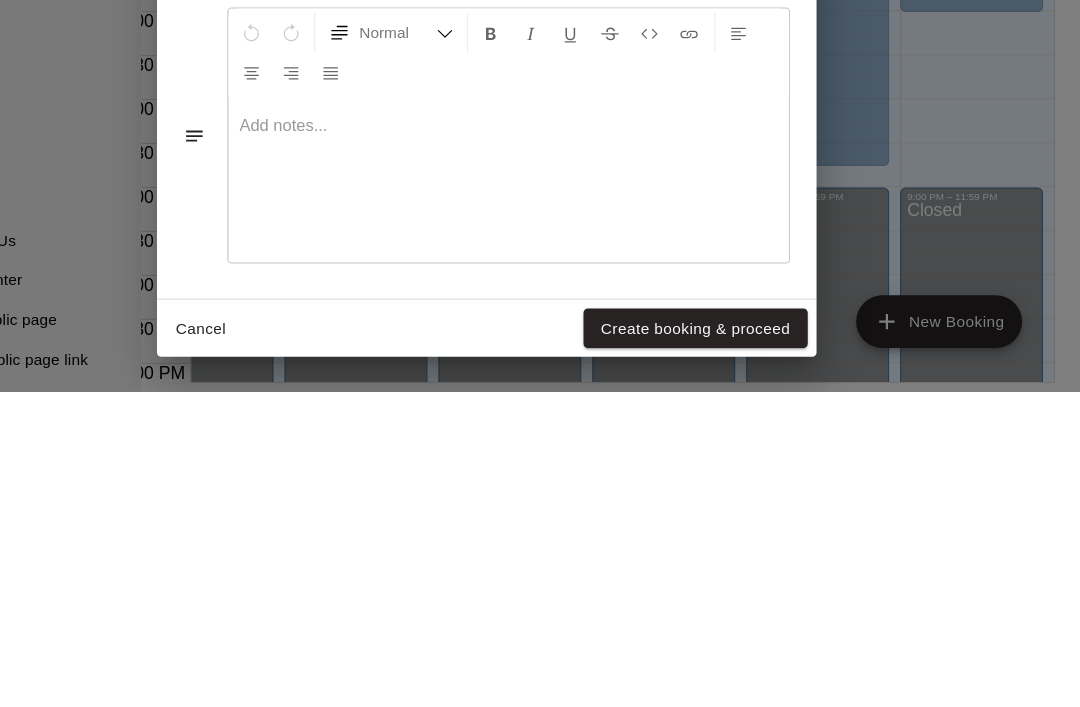 click on "Create booking & proceed" at bounding box center [730, 649] 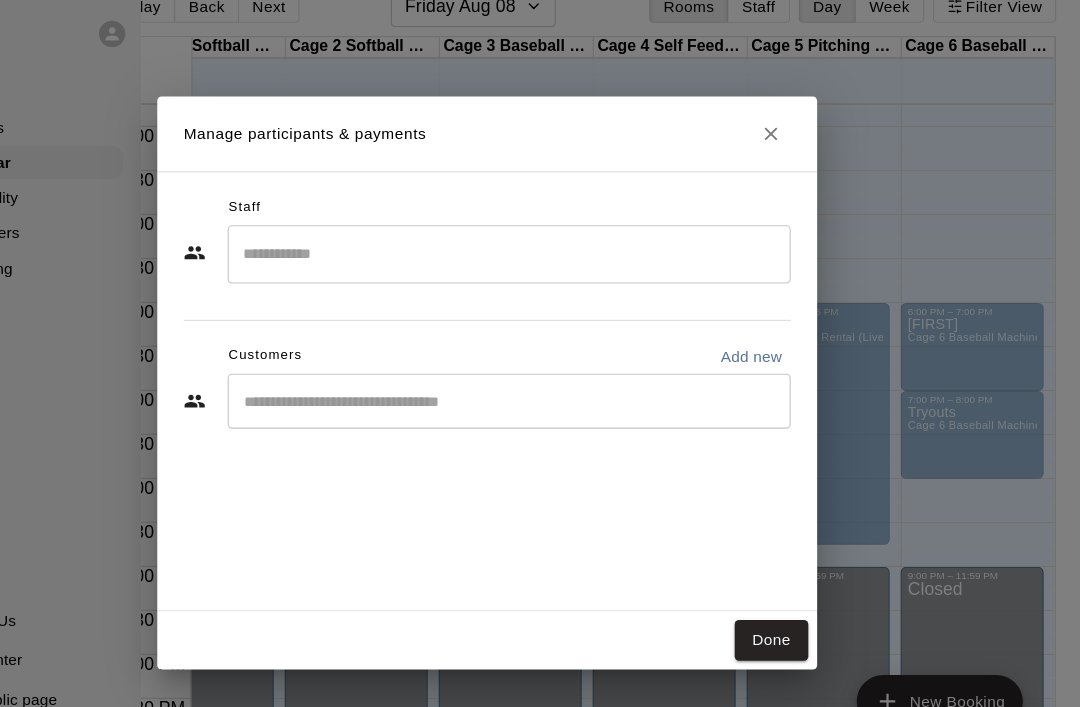 click on "Done" at bounding box center (798, 587) 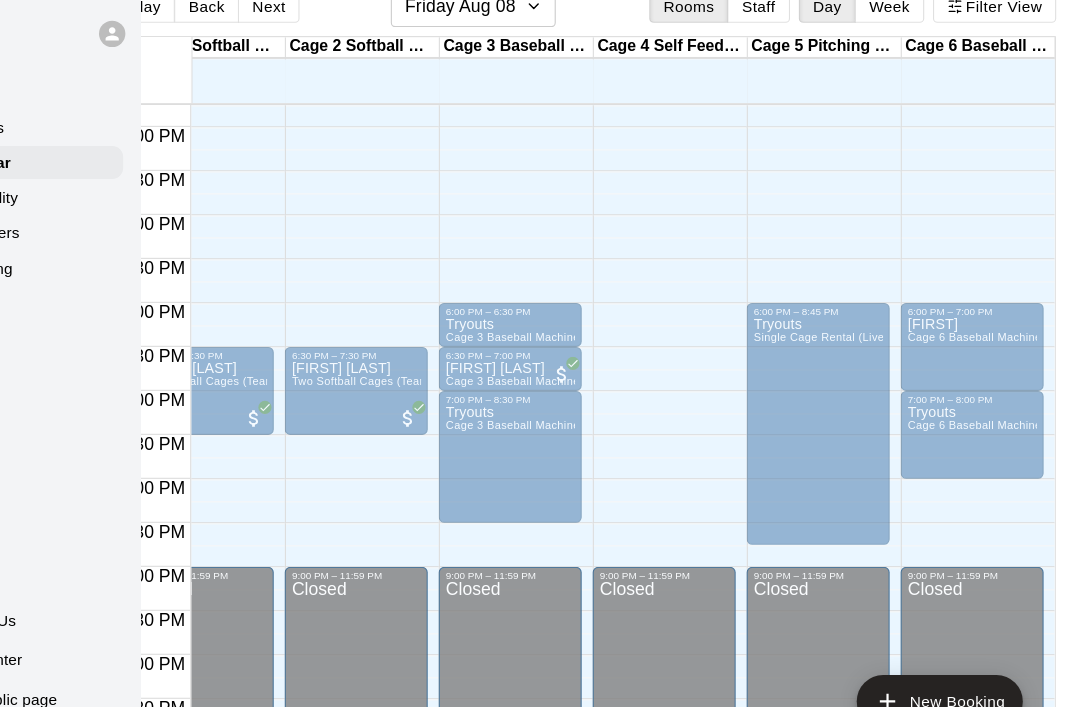 scroll, scrollTop: 1247, scrollLeft: 34, axis: both 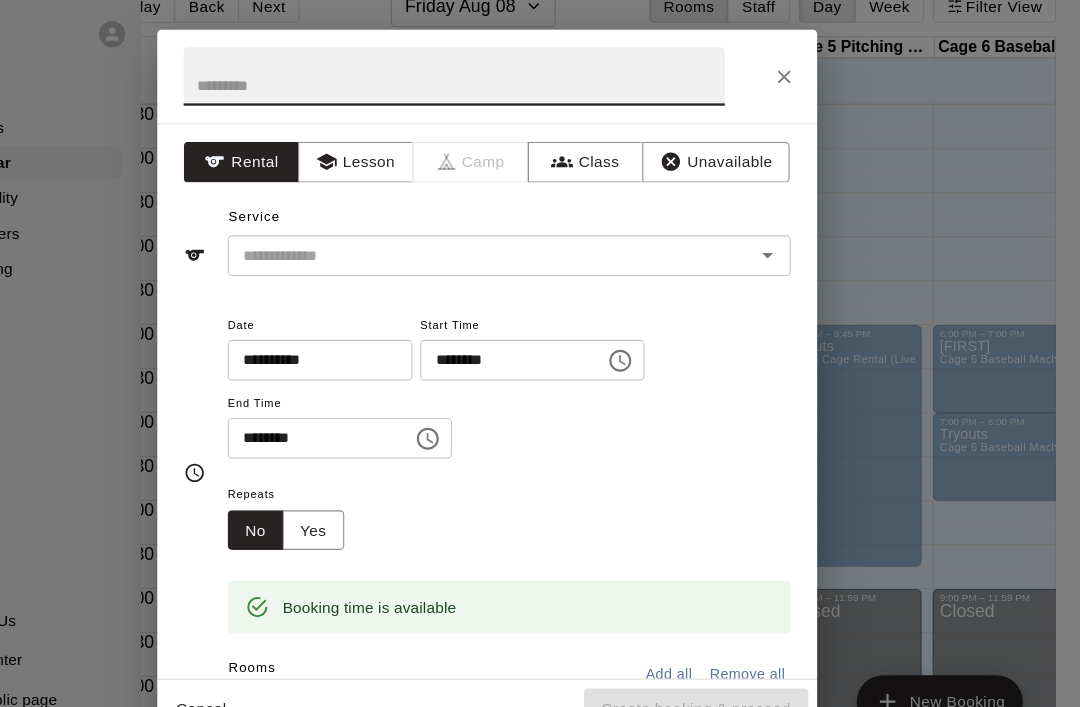 click at bounding box center [510, 74] 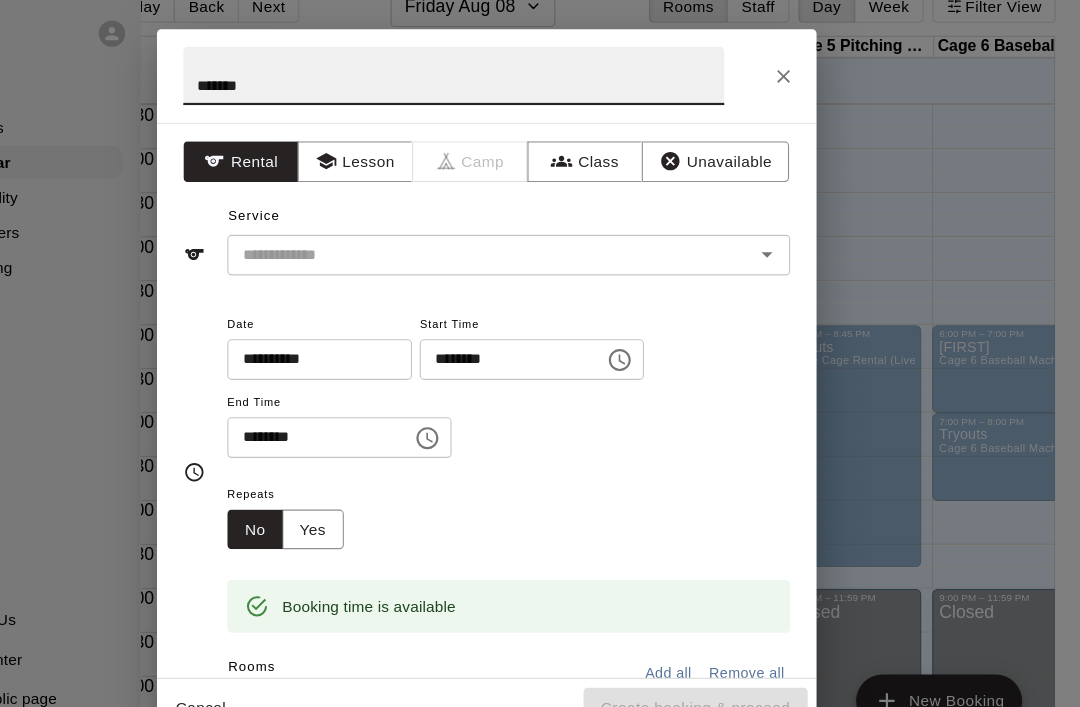 click 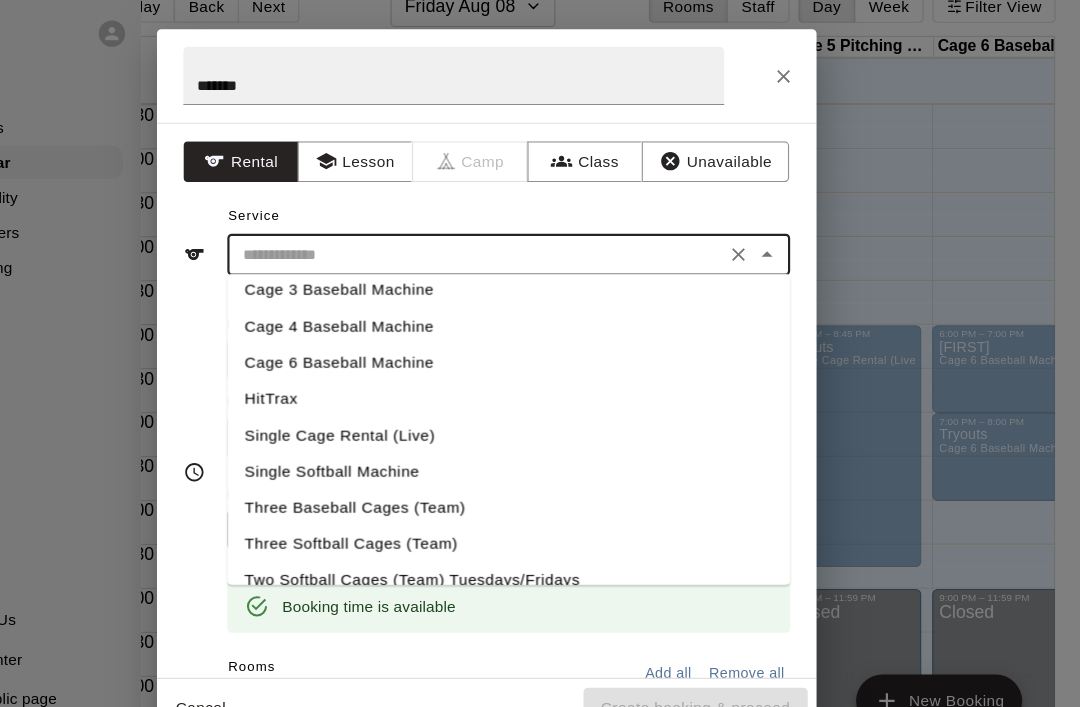 scroll, scrollTop: 44, scrollLeft: 0, axis: vertical 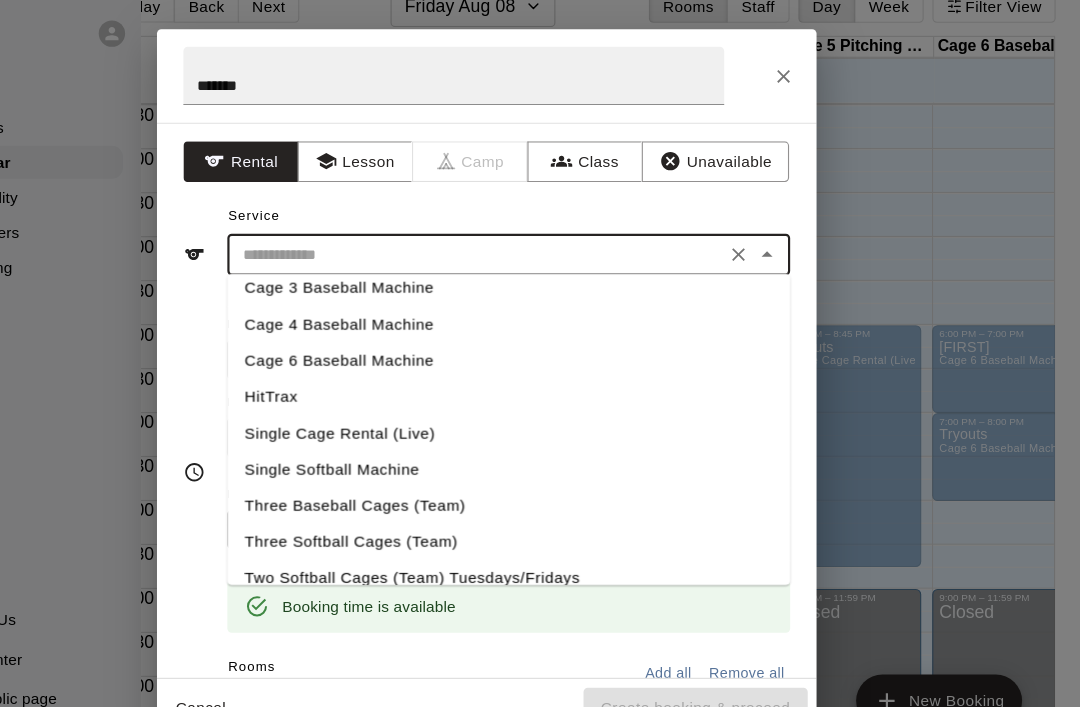 click on "Cage 4 Baseball Machine" at bounding box center [560, 301] 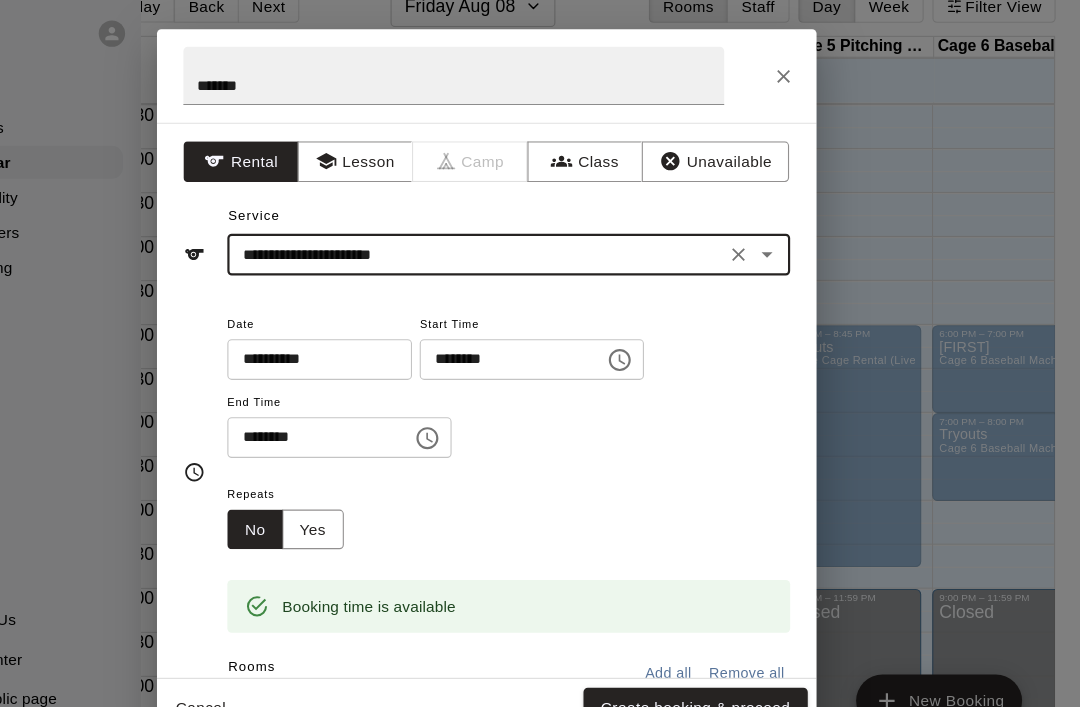 type on "**********" 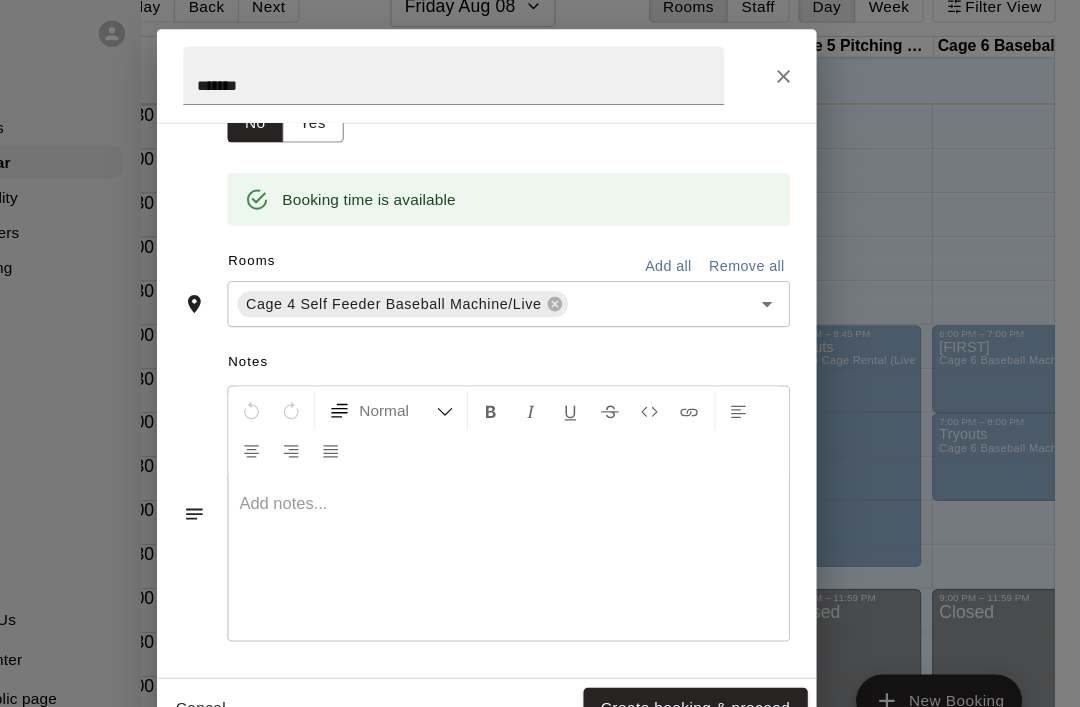 scroll, scrollTop: 369, scrollLeft: 0, axis: vertical 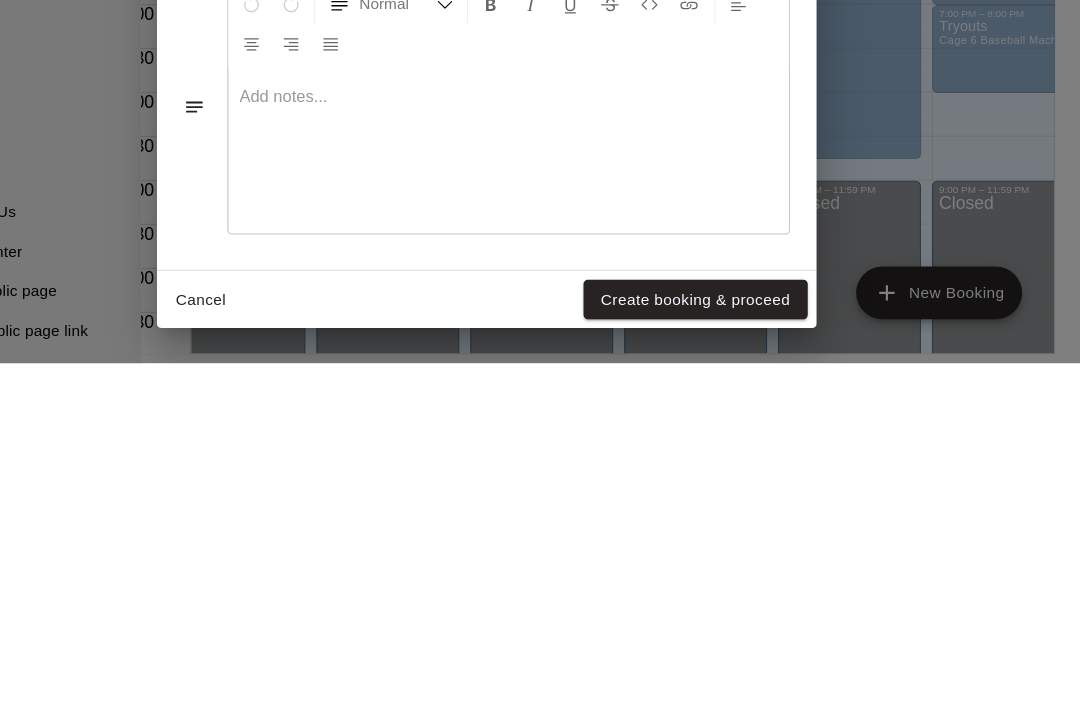 click on "Create booking & proceed" at bounding box center [730, 649] 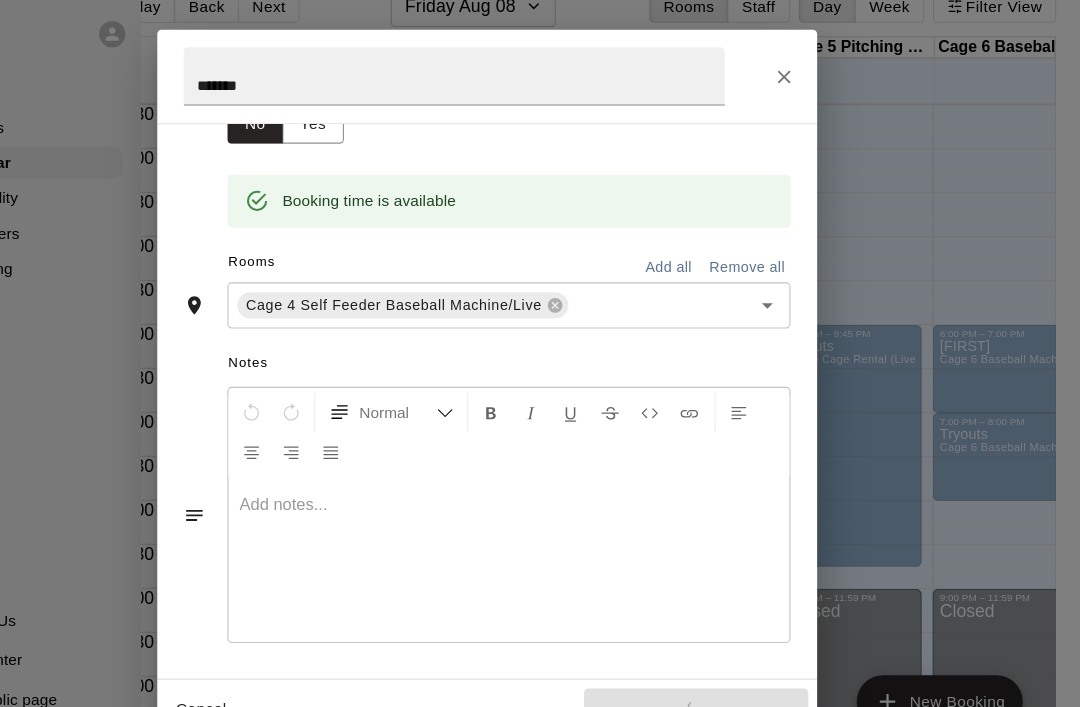 click on "**********" at bounding box center (540, 353) 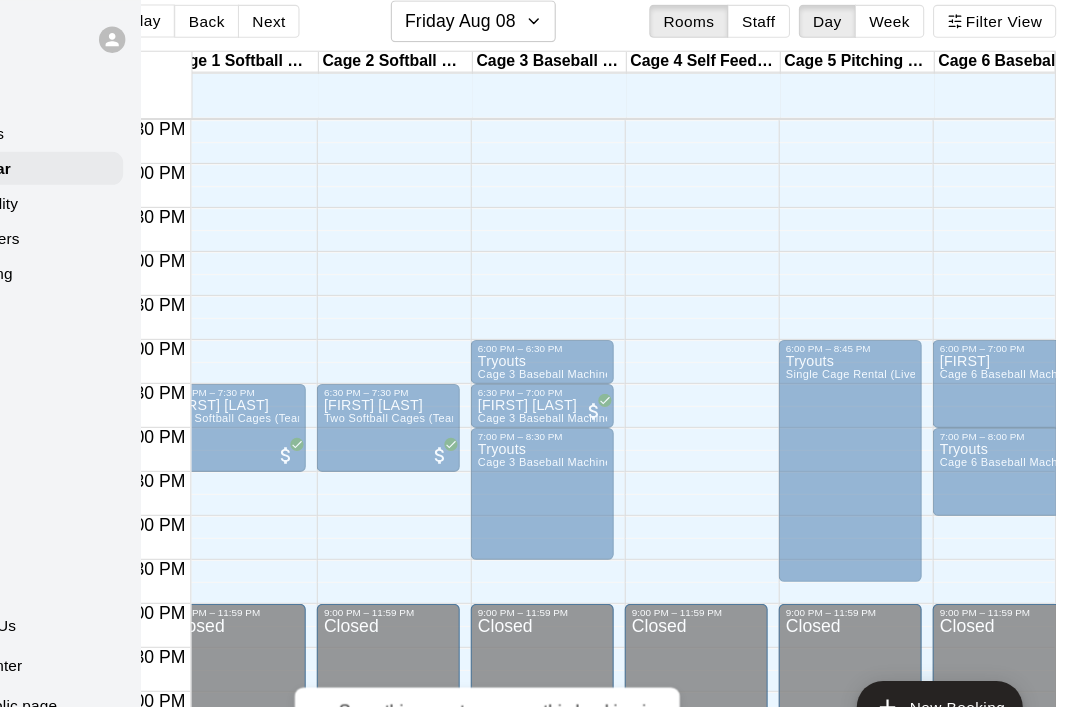 scroll, scrollTop: 0, scrollLeft: 57, axis: horizontal 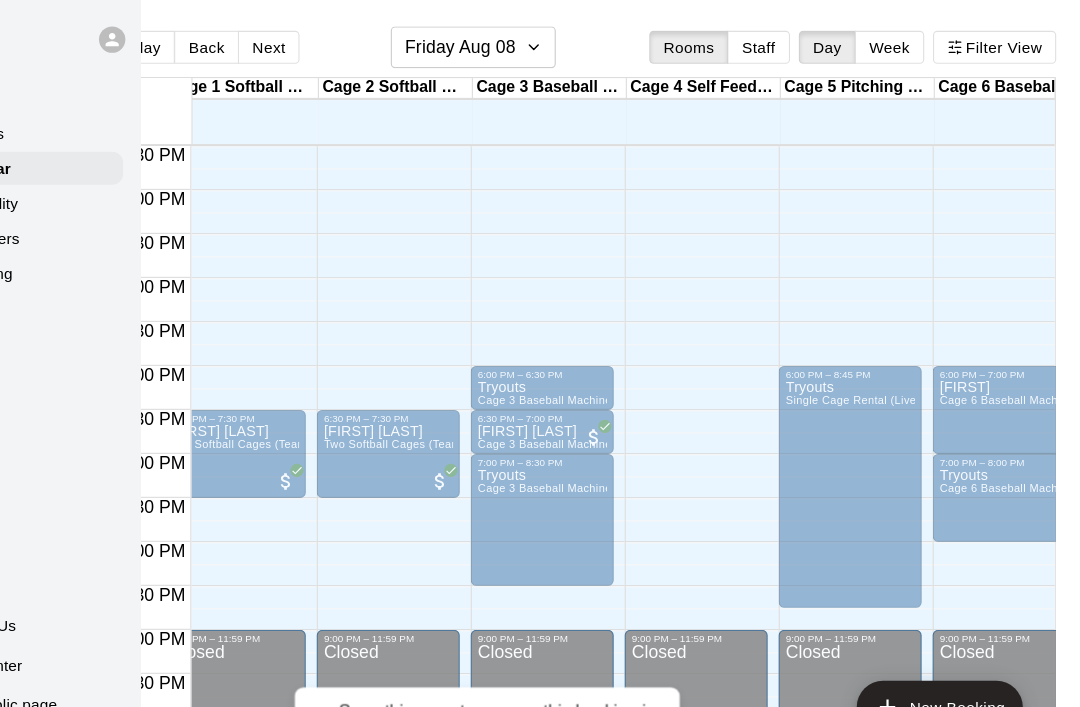click on "Friday Aug 08" at bounding box center (527, 43) 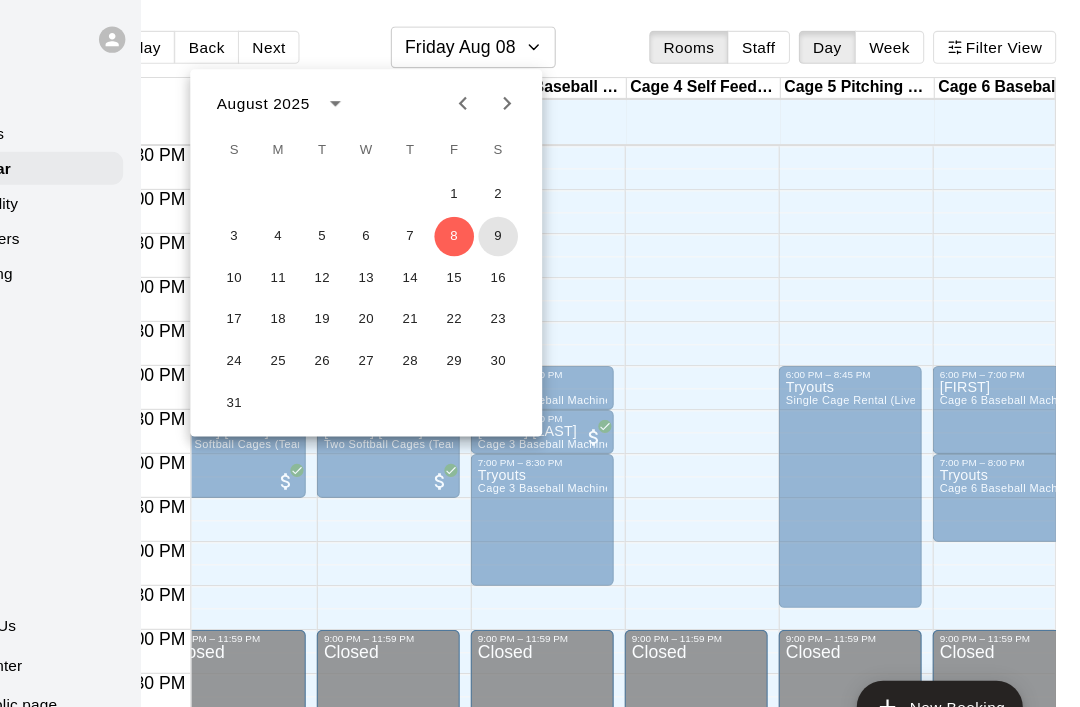 click on "9" at bounding box center [550, 215] 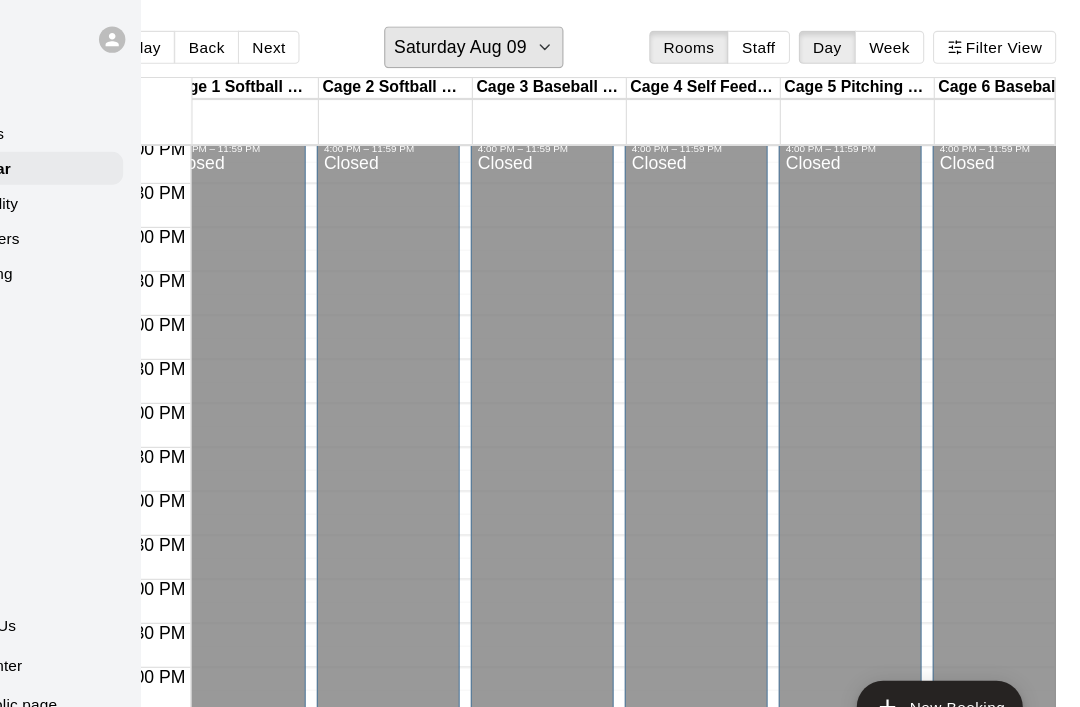 scroll, scrollTop: 1291, scrollLeft: 59, axis: both 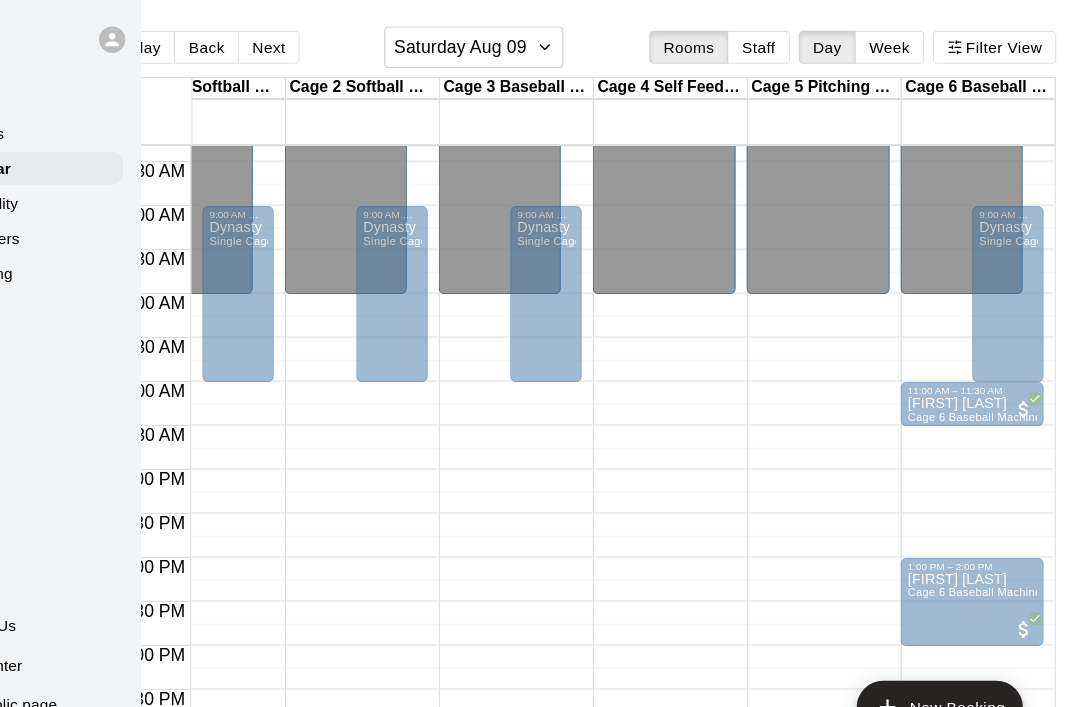 click on "[FIRST] [LAST]" at bounding box center [981, 367] 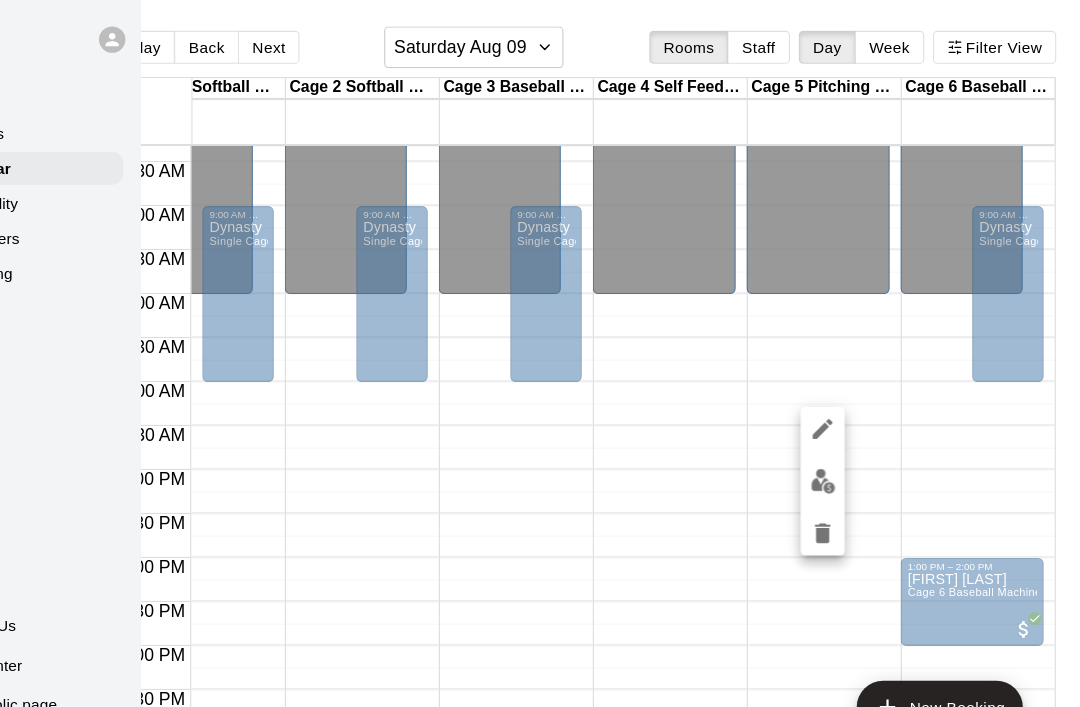 click 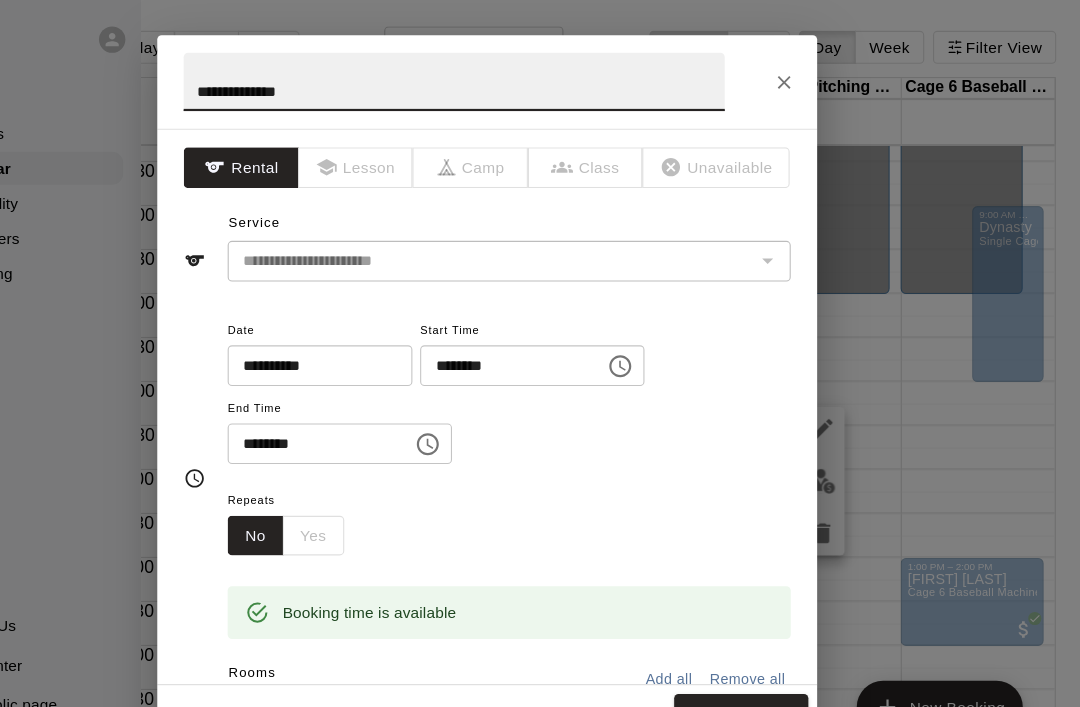 click on "********" at bounding box center (556, 332) 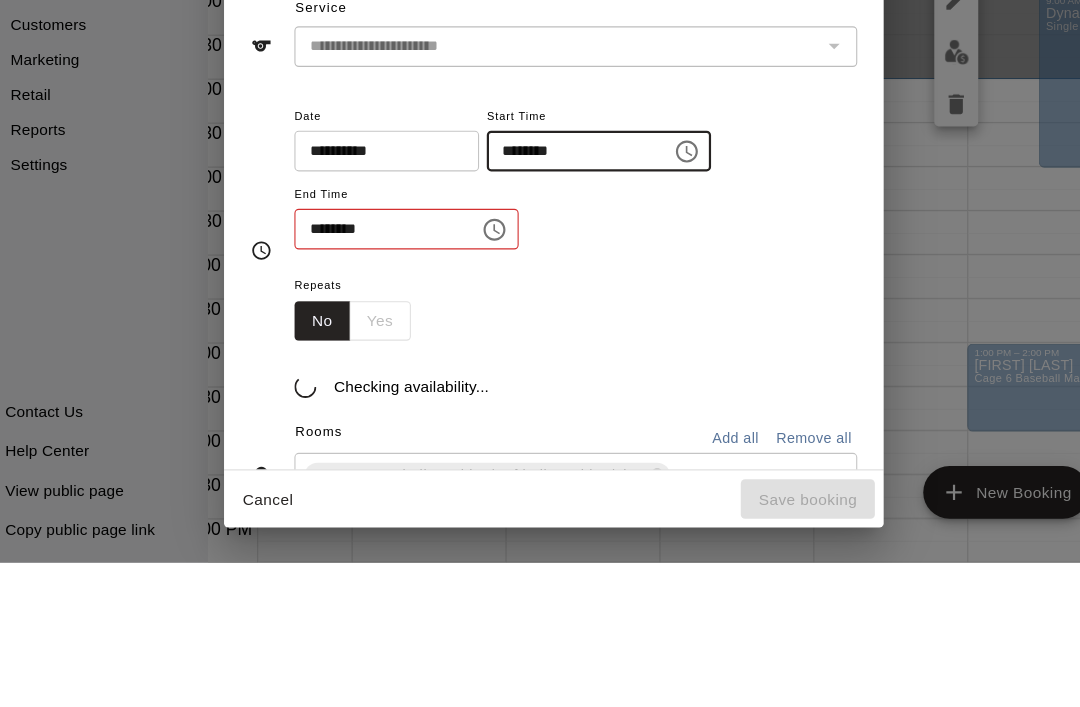 type on "********" 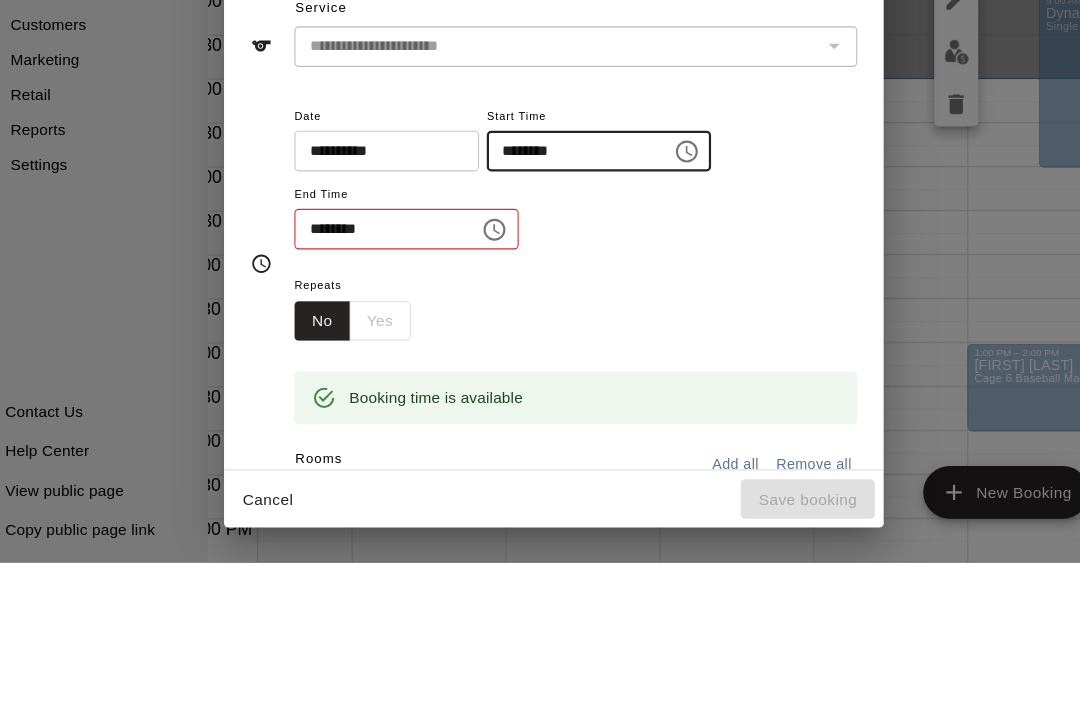 click on "********" at bounding box center [381, 403] 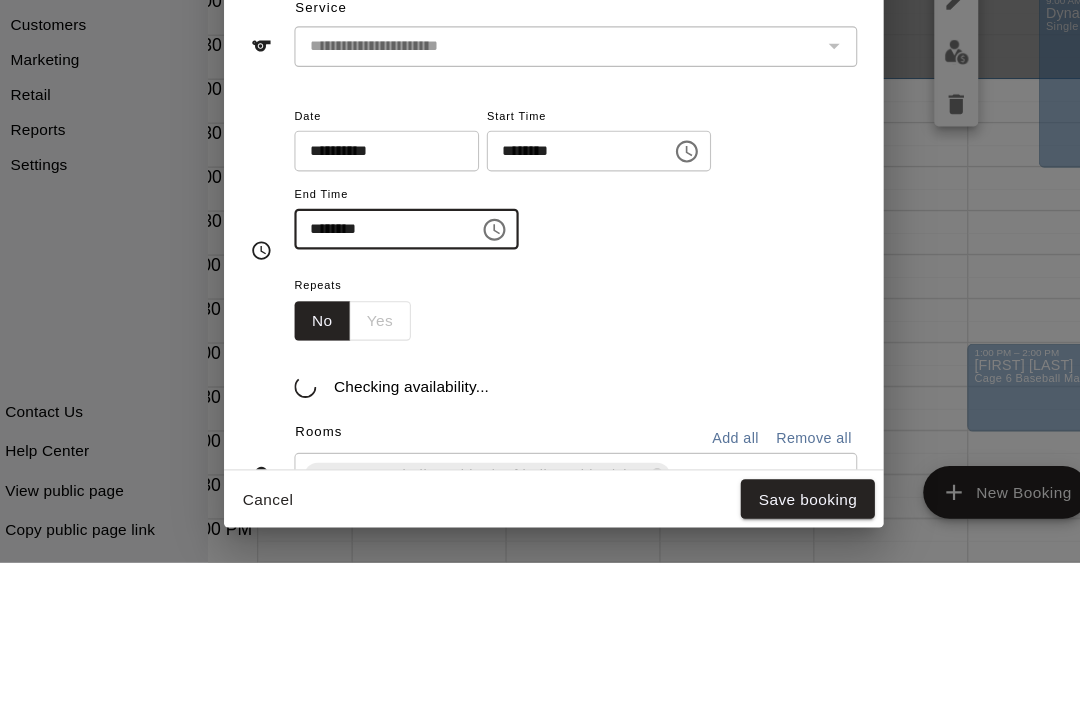 type on "********" 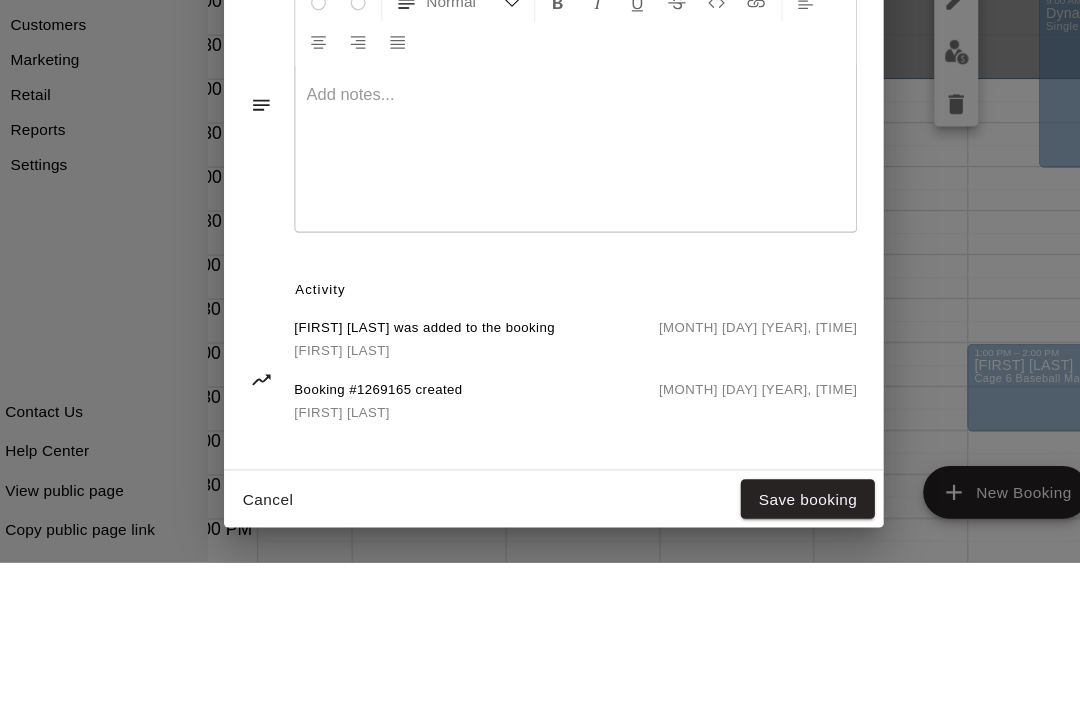 scroll, scrollTop: 552, scrollLeft: 0, axis: vertical 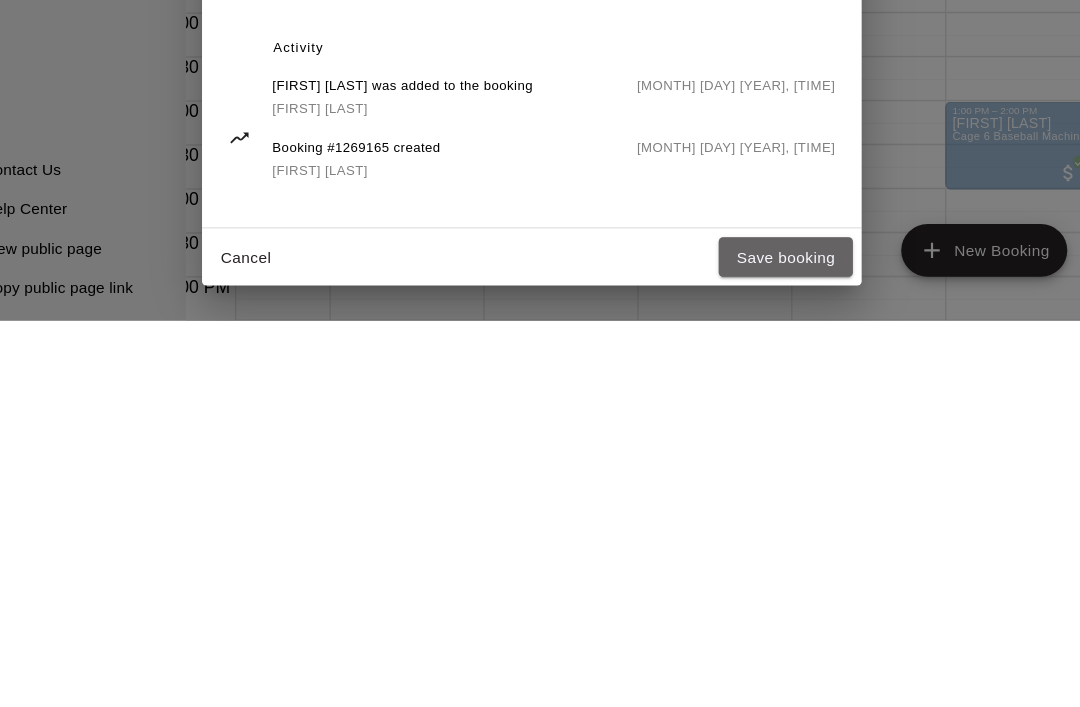 click on "Save booking" at bounding box center (771, 649) 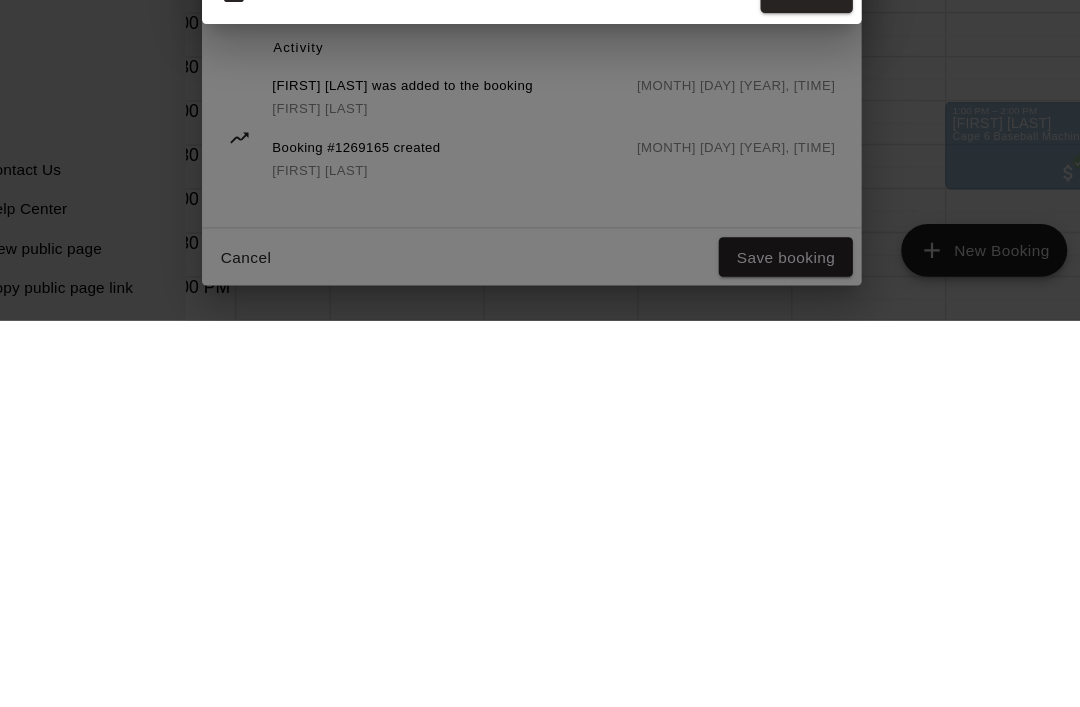 scroll, scrollTop: 96, scrollLeft: 57, axis: both 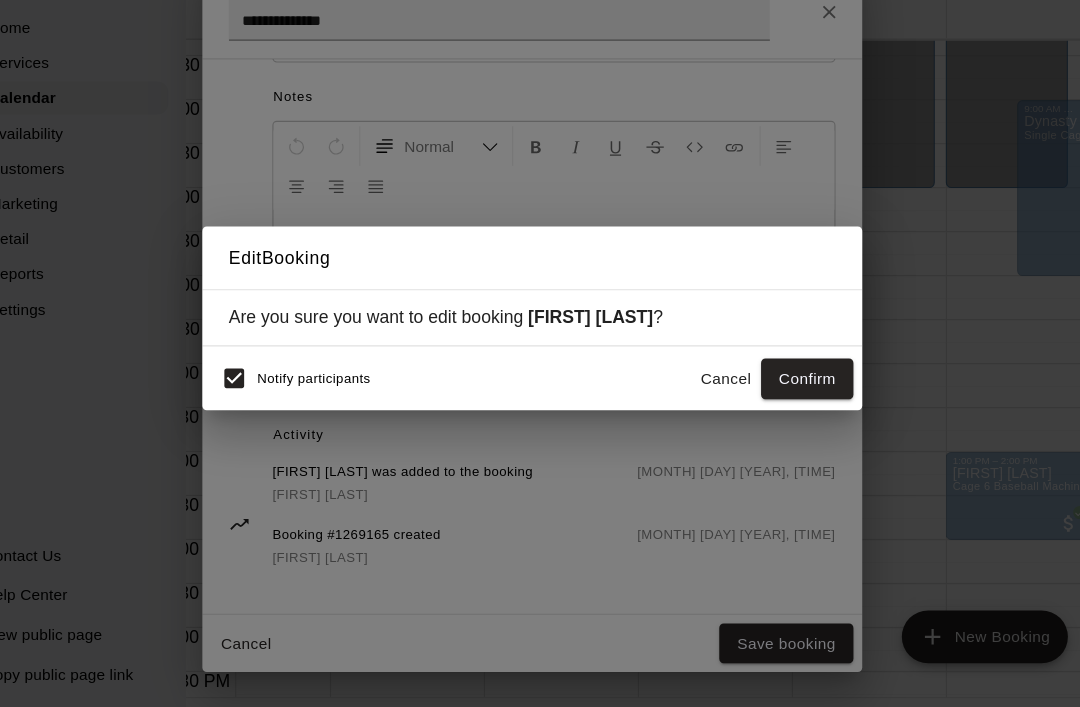 click on "Confirm" at bounding box center (790, 408) 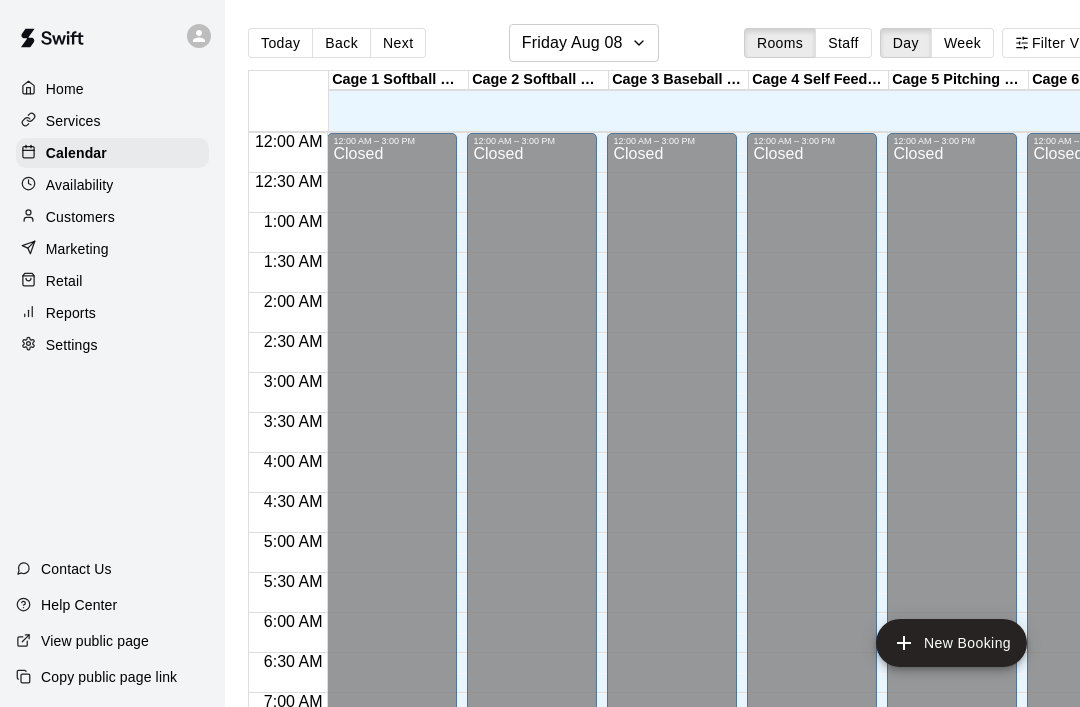 scroll, scrollTop: 64, scrollLeft: 97, axis: both 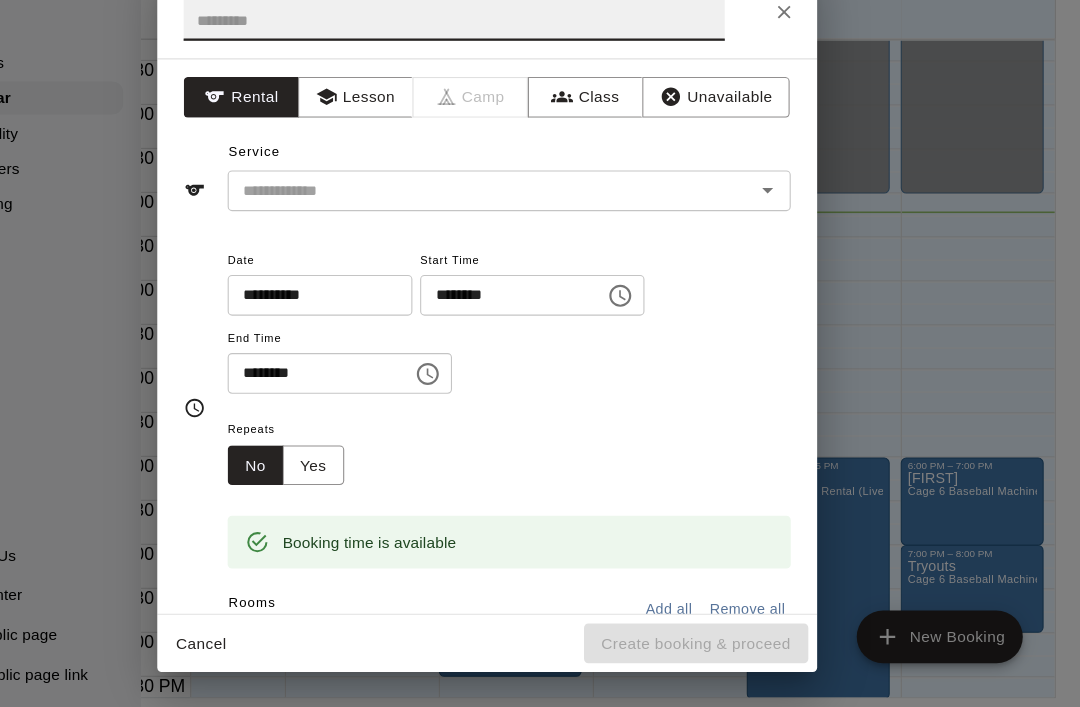 click at bounding box center (510, 74) 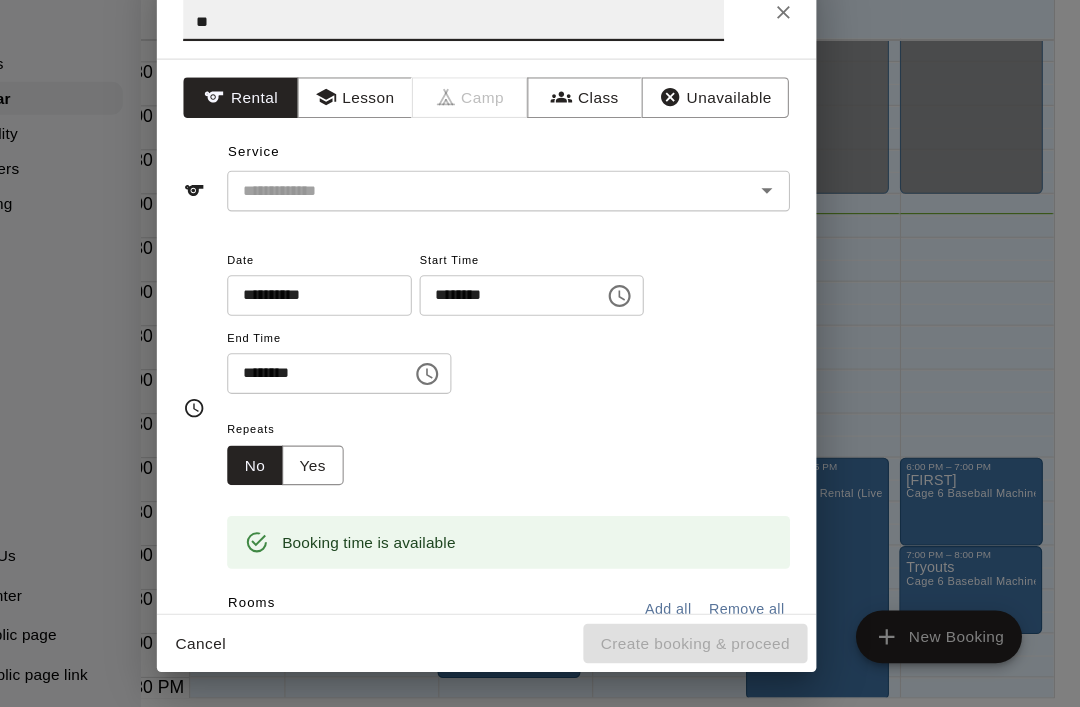 click 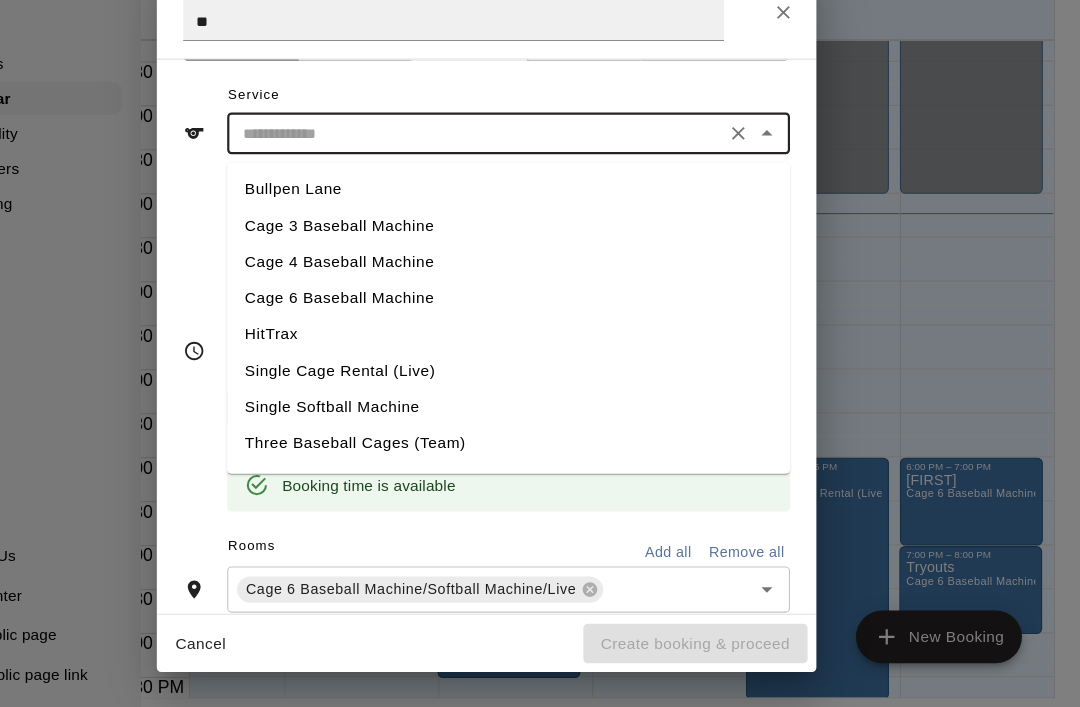 scroll, scrollTop: 53, scrollLeft: 0, axis: vertical 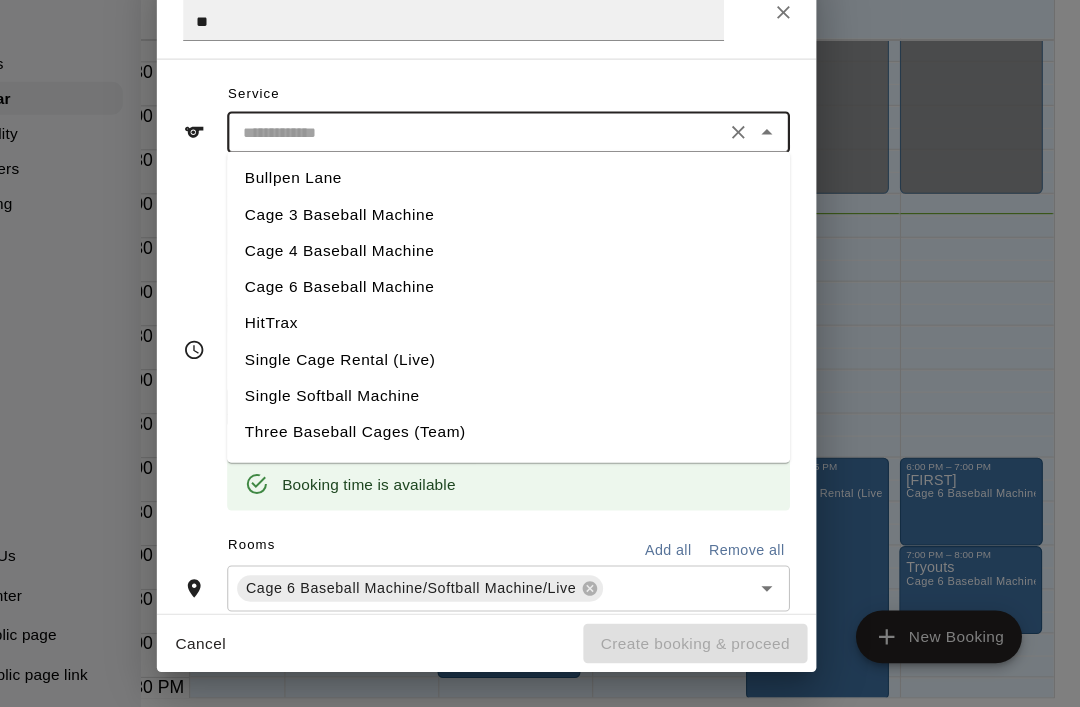 click on "Cage 6 Baseball Machine" at bounding box center (560, 325) 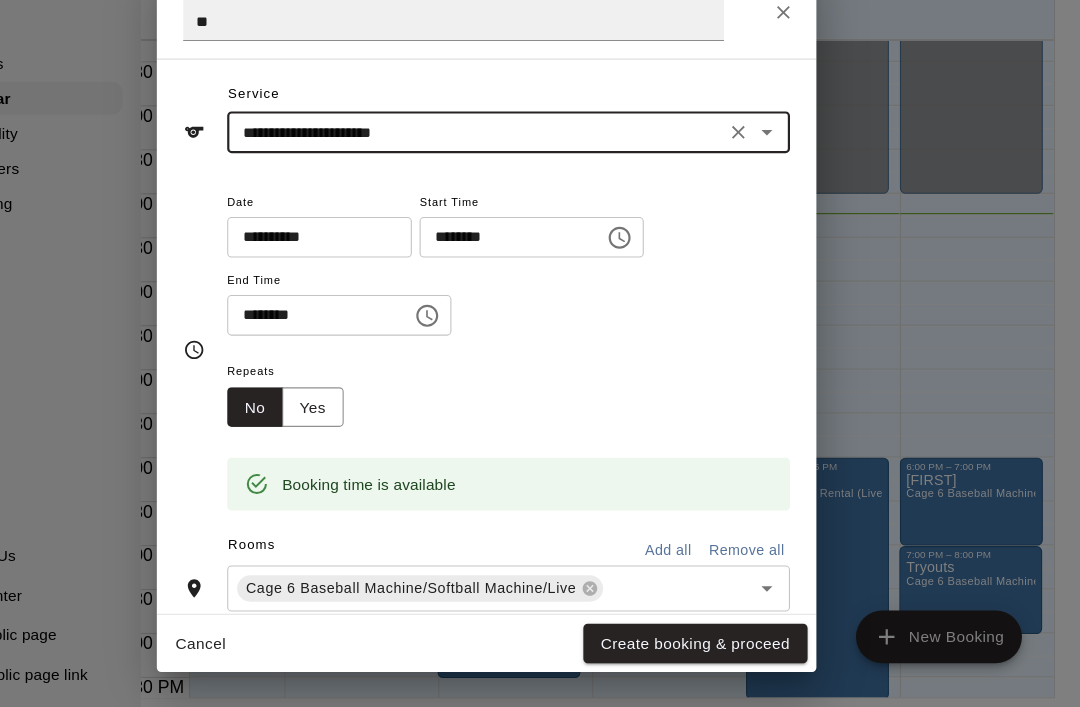 type on "**********" 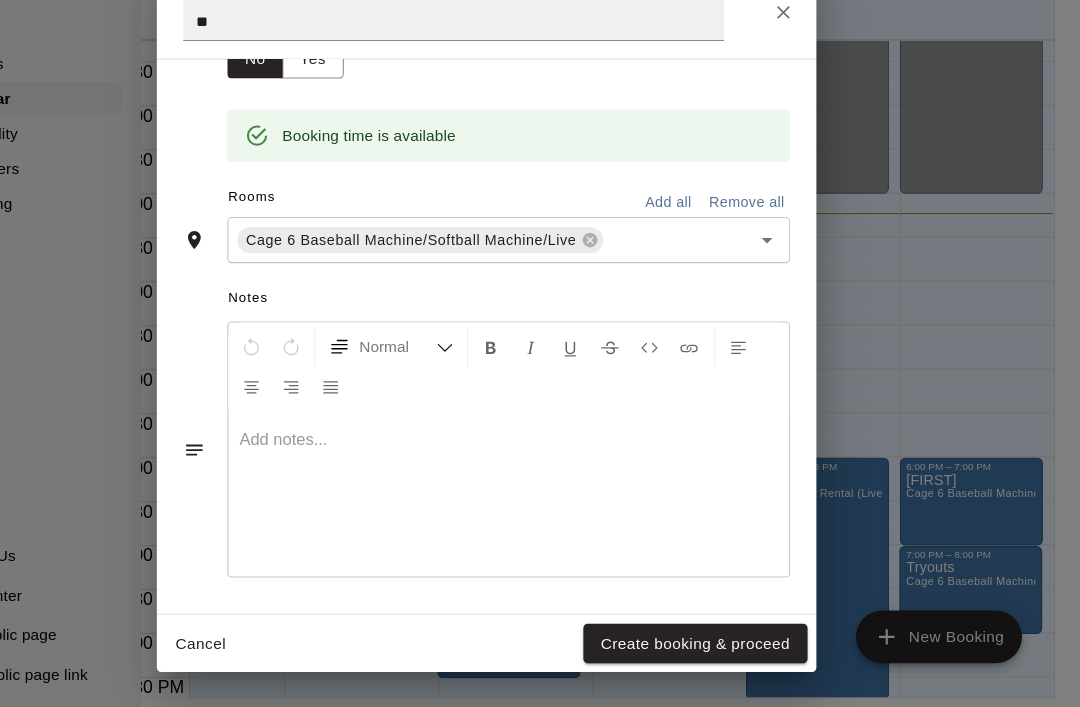scroll, scrollTop: 369, scrollLeft: 0, axis: vertical 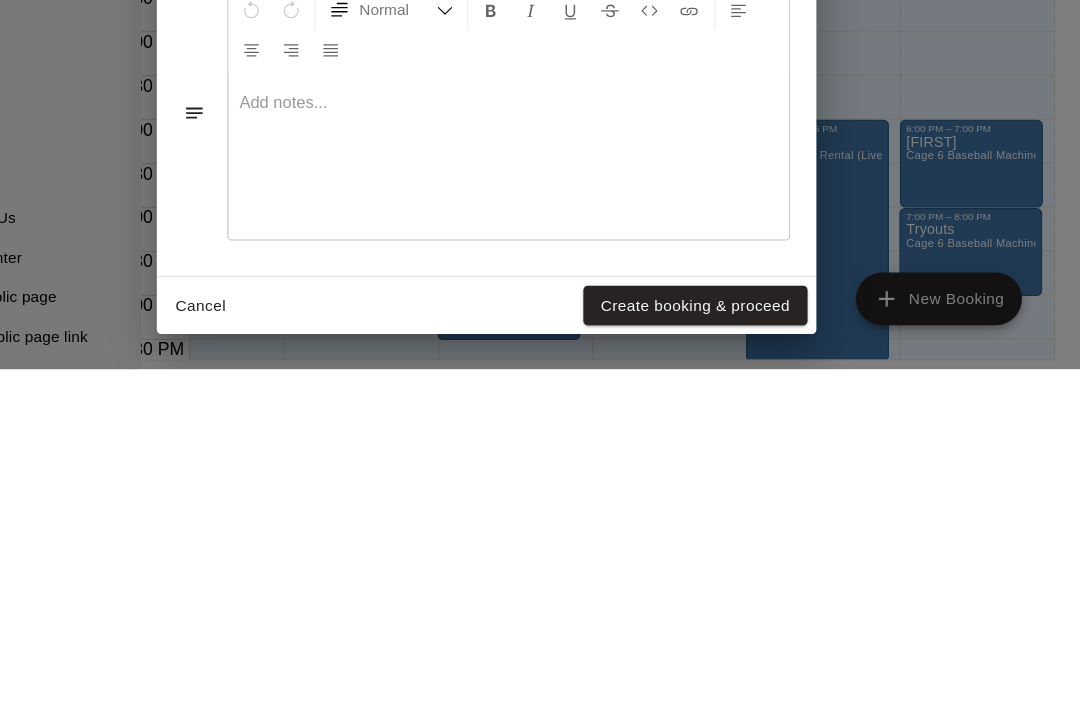 click on "Create booking & proceed" at bounding box center [730, 649] 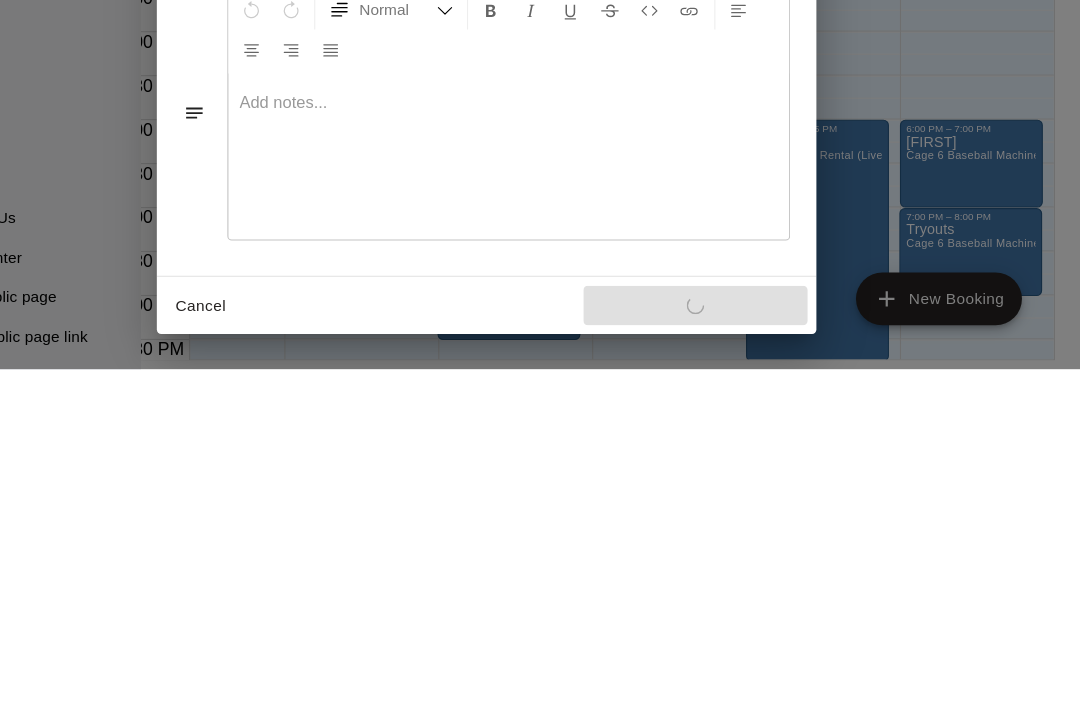 scroll, scrollTop: 95, scrollLeft: 0, axis: vertical 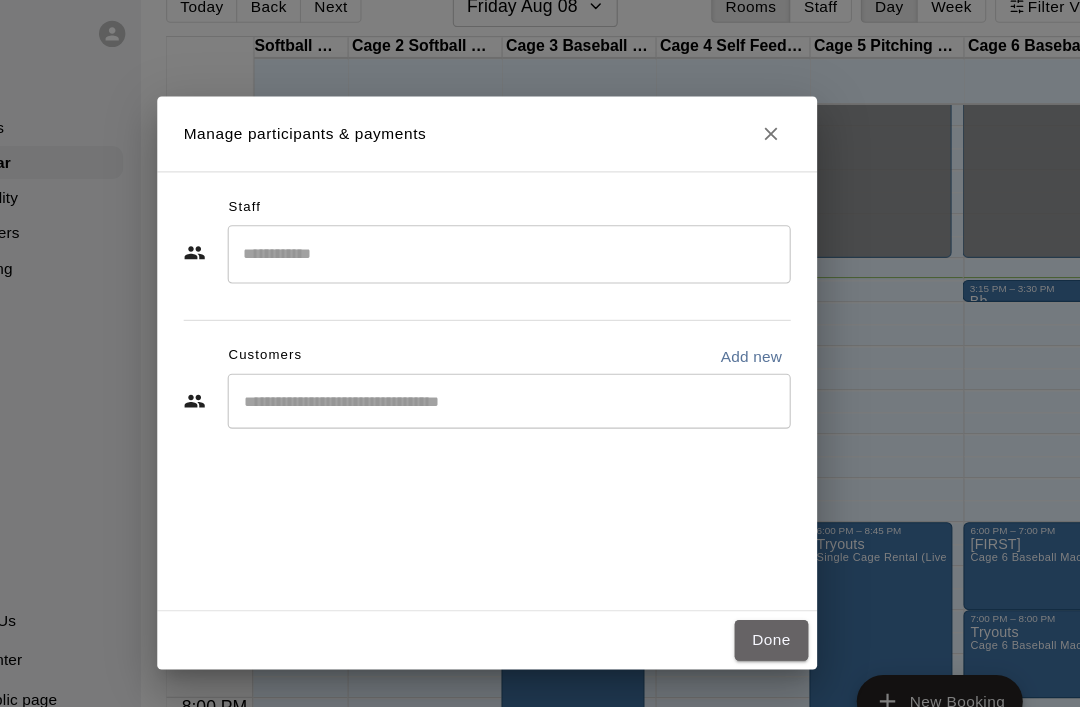 click on "Done" at bounding box center (798, 587) 